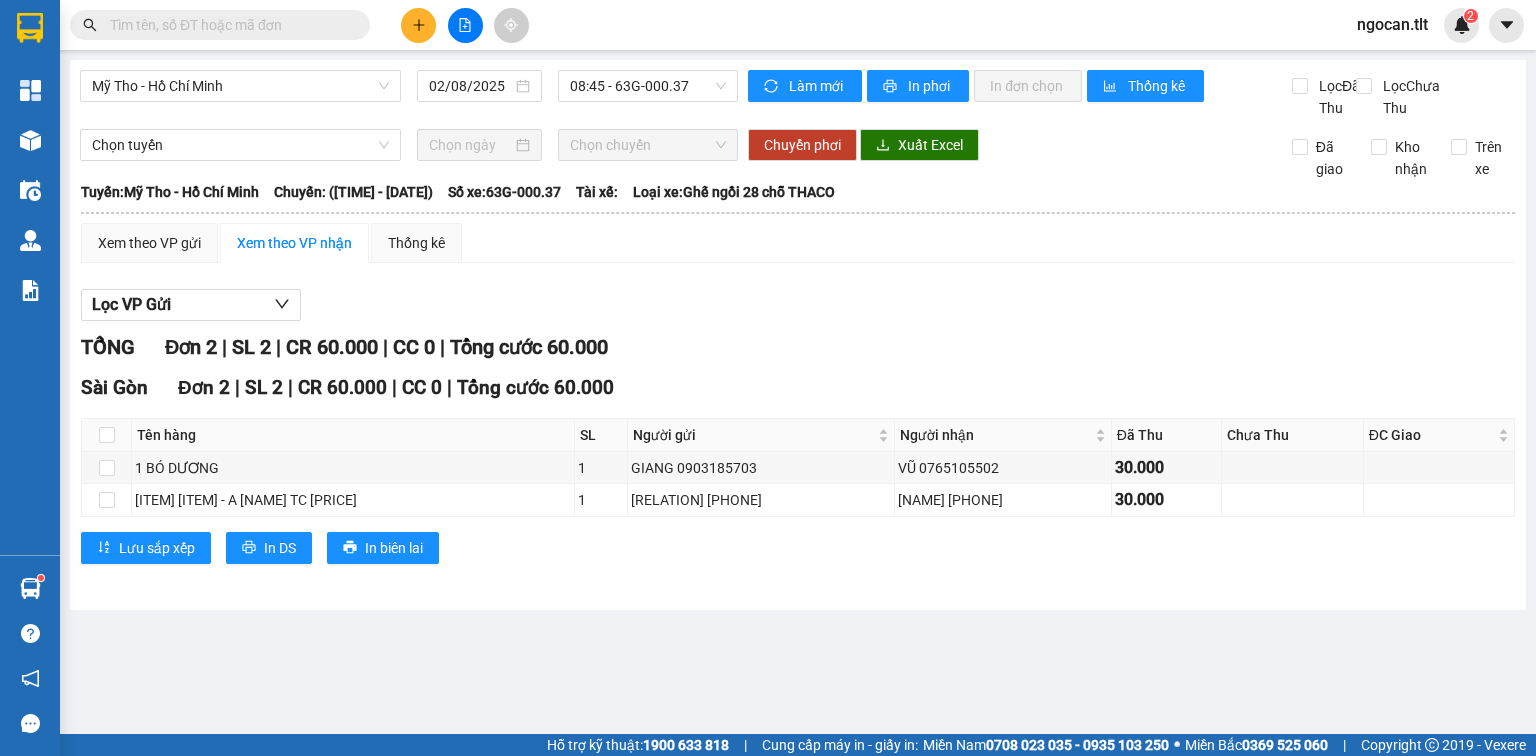 scroll, scrollTop: 0, scrollLeft: 0, axis: both 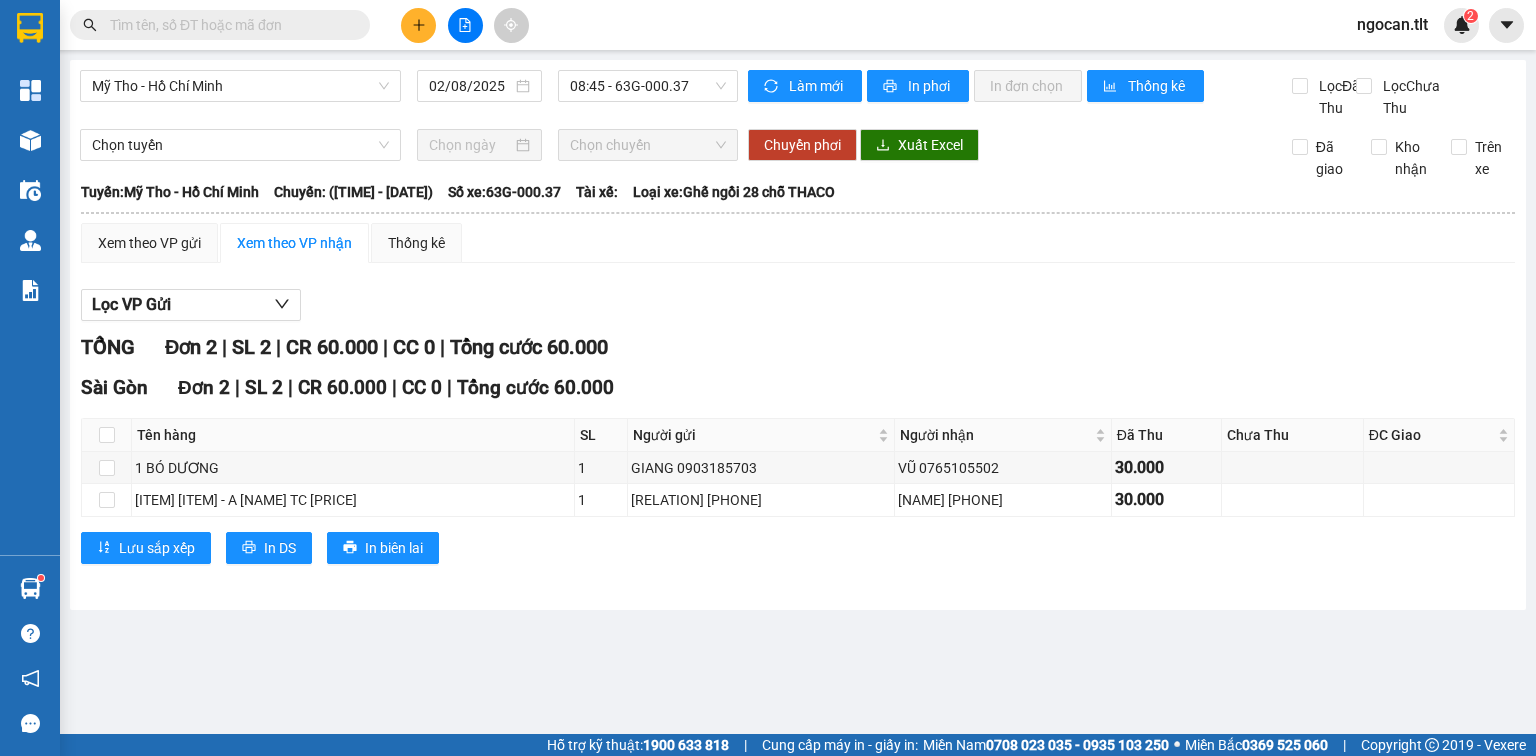 click at bounding box center (228, 25) 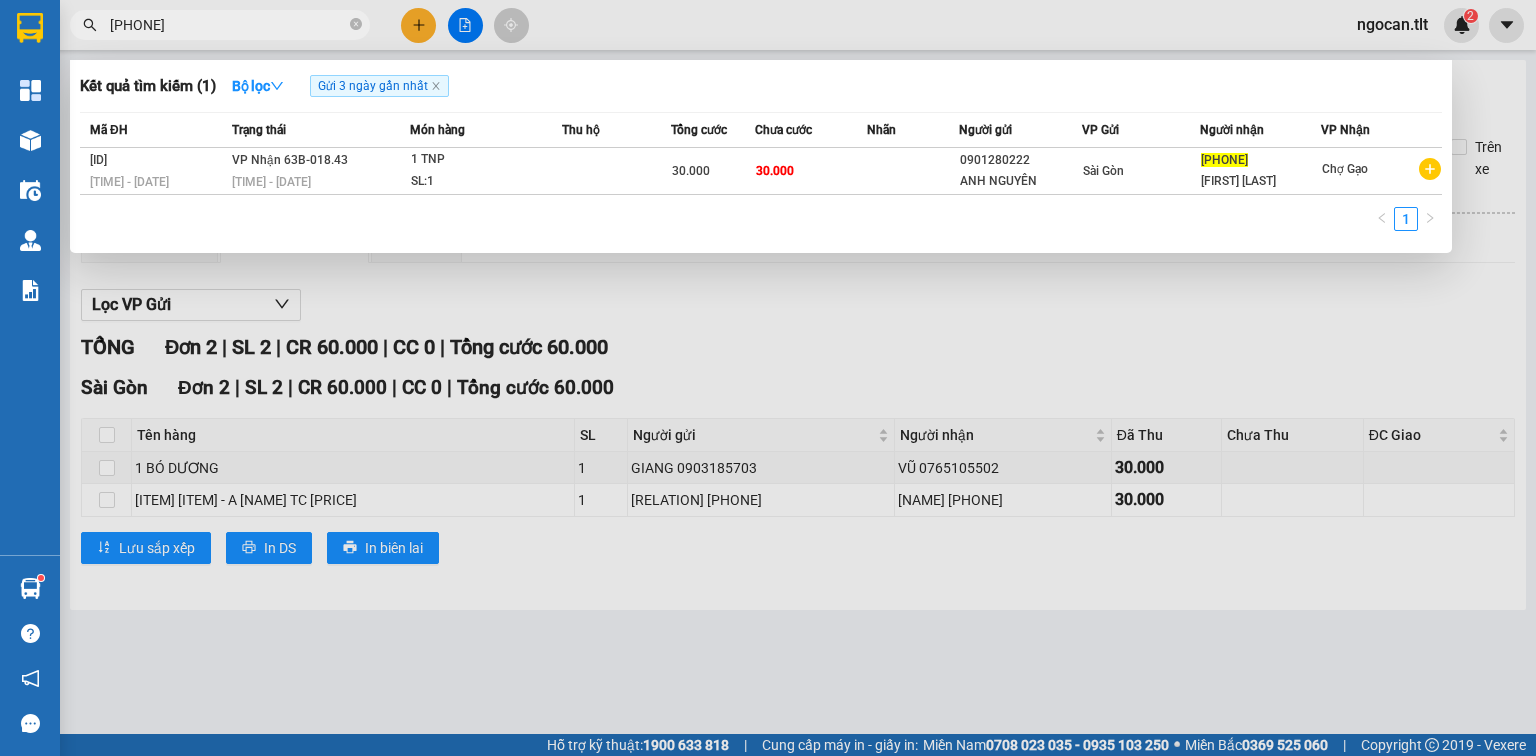 type on "[PHONE]" 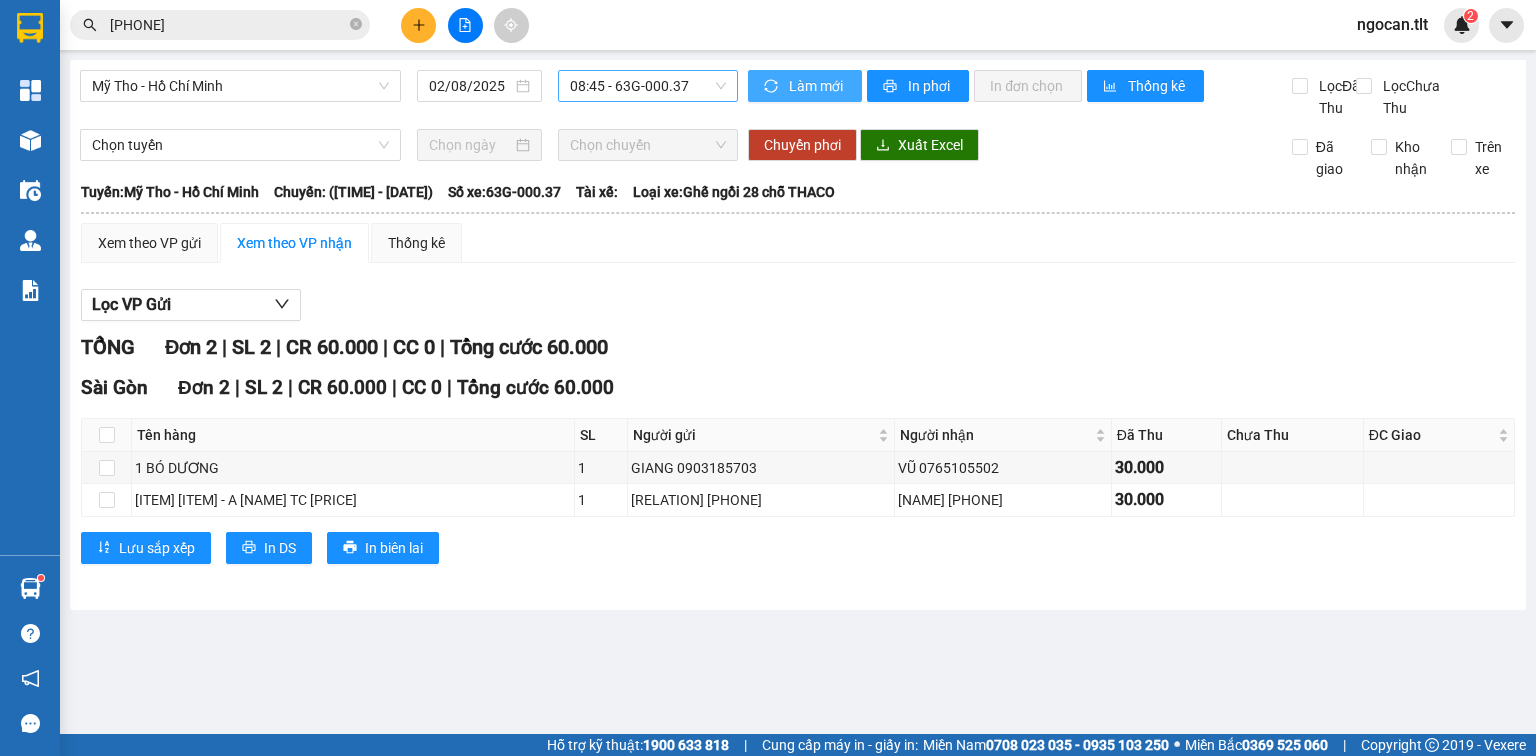 drag, startPoint x: 781, startPoint y: 97, endPoint x: 736, endPoint y: 88, distance: 45.891174 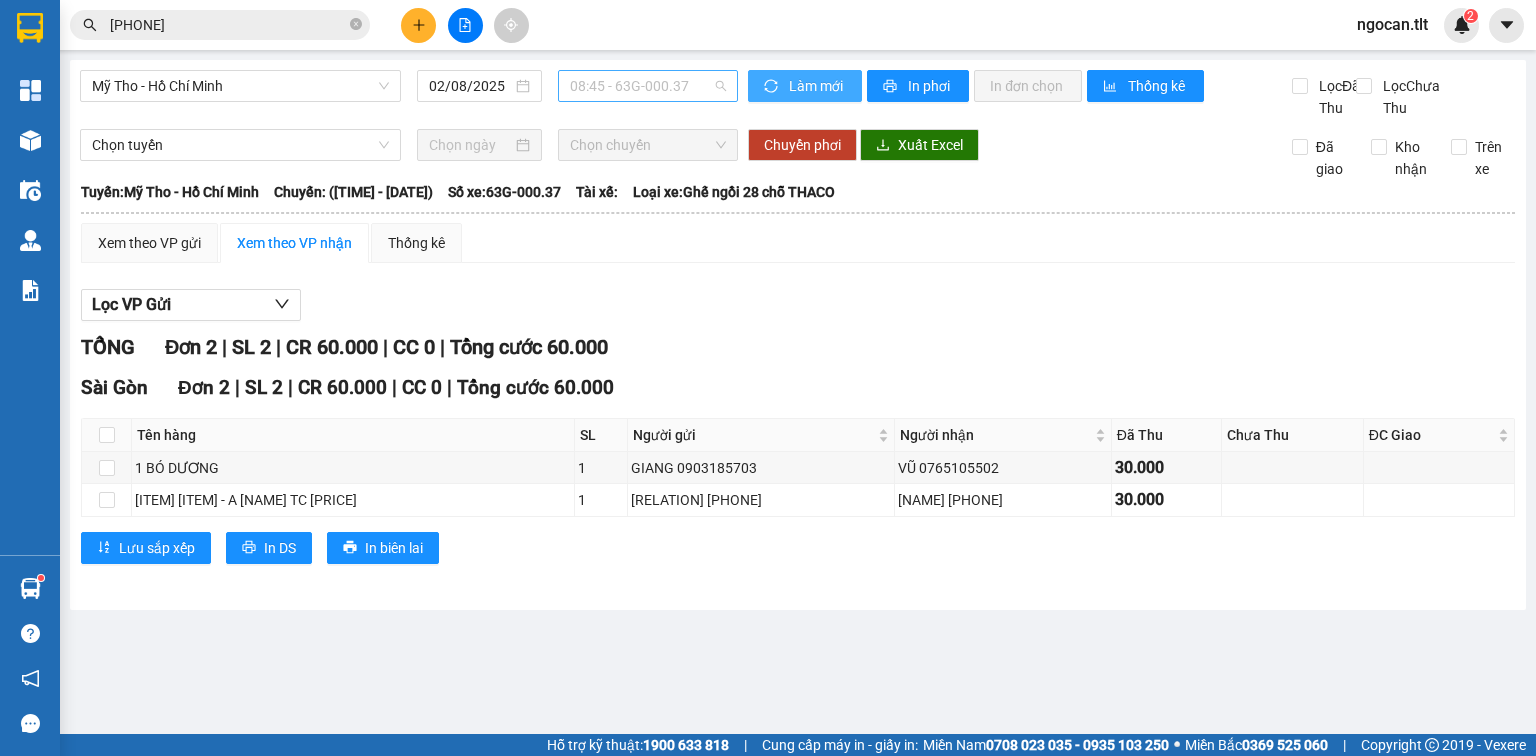 click on "[TIME]     - [PLATE]" at bounding box center (648, 86) 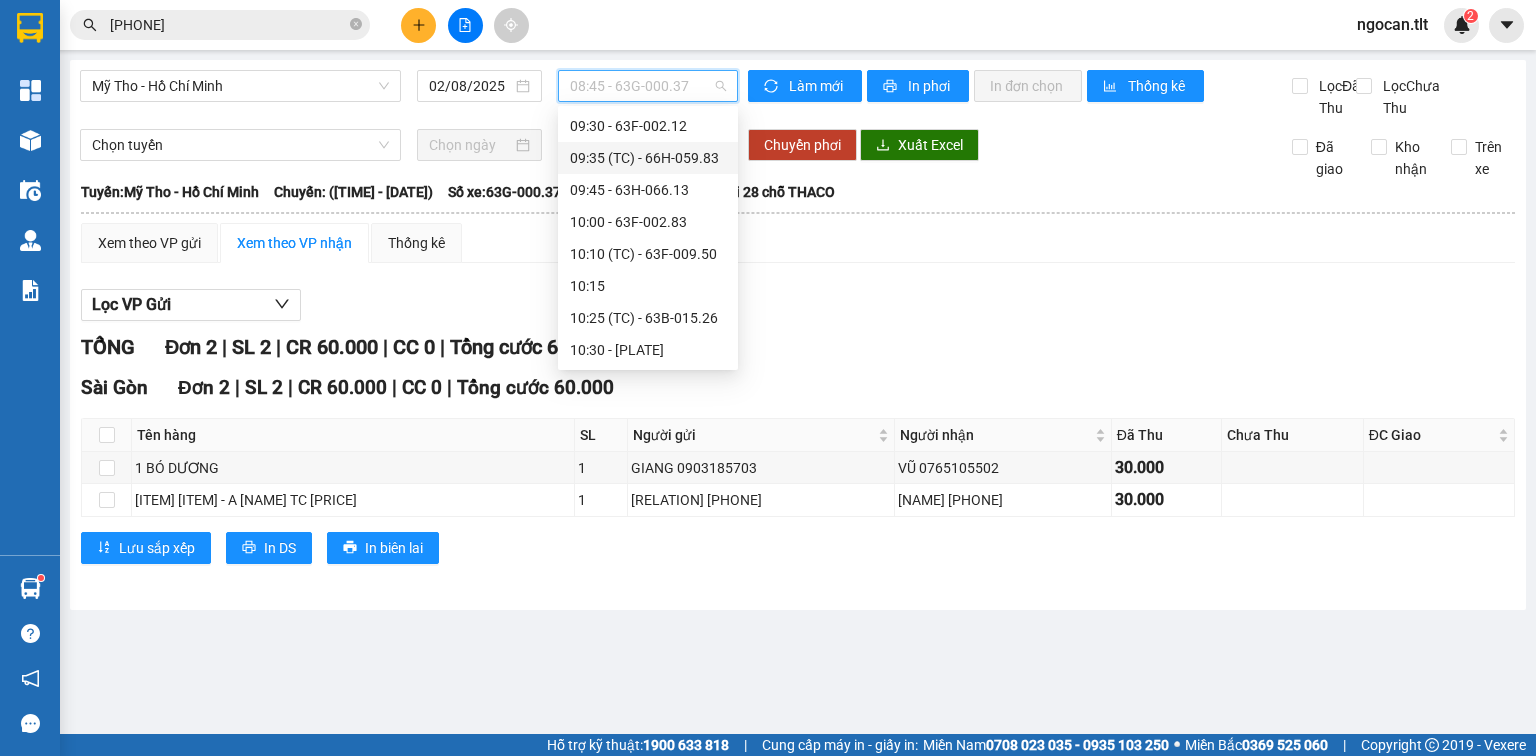 scroll, scrollTop: 1209, scrollLeft: 0, axis: vertical 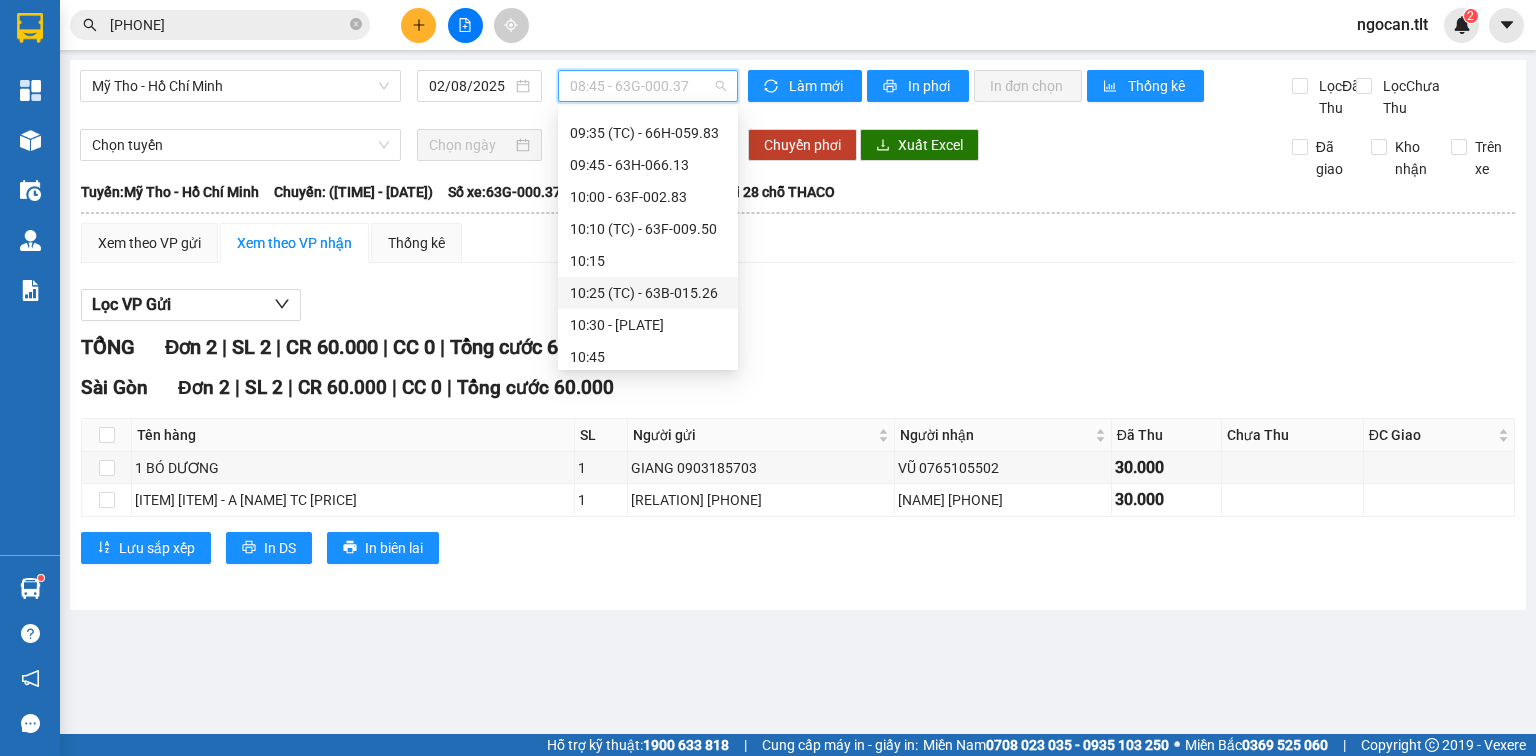 click on "[TIME]   (TC)   - [PLATE]" at bounding box center (648, 293) 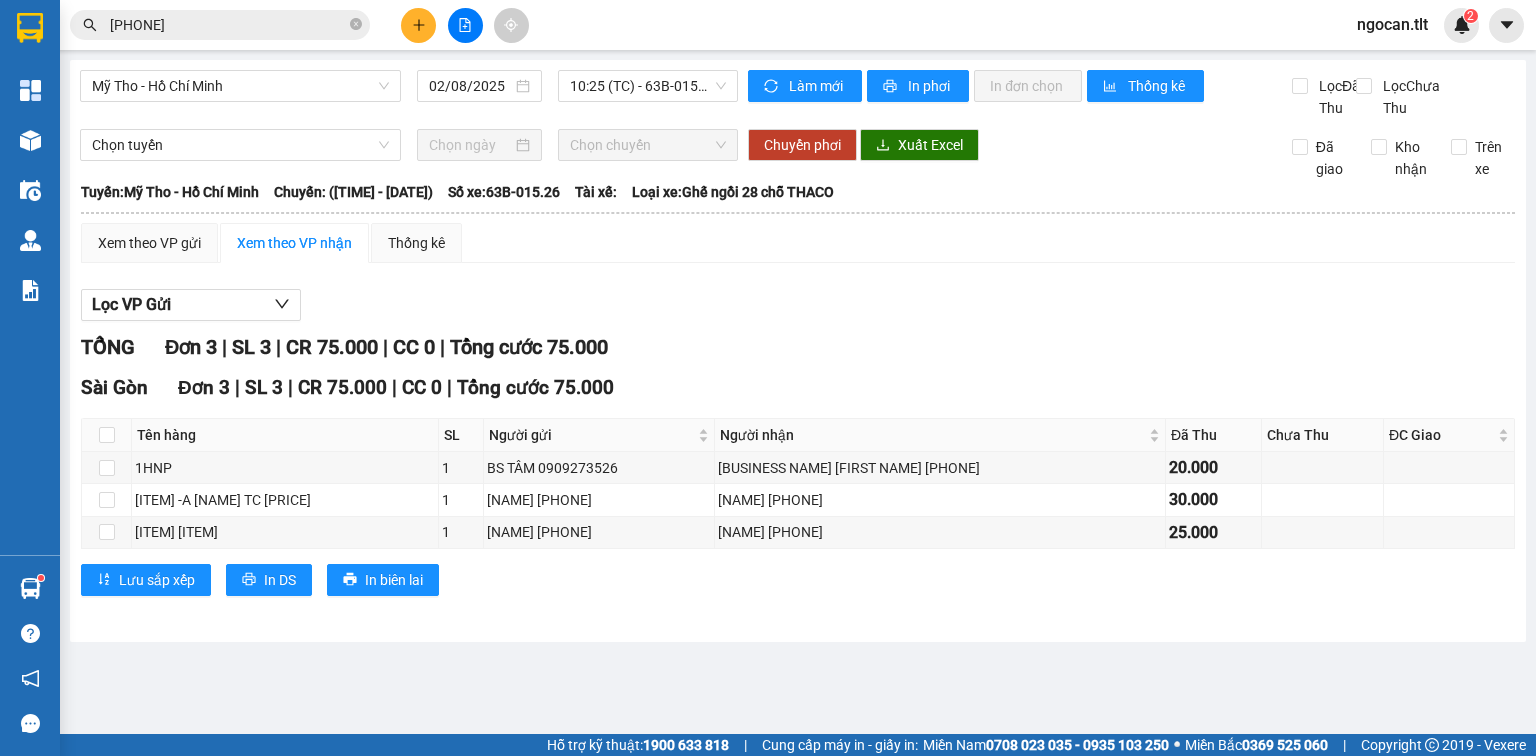drag, startPoint x: 285, startPoint y: 581, endPoint x: 278, endPoint y: 628, distance: 47.518417 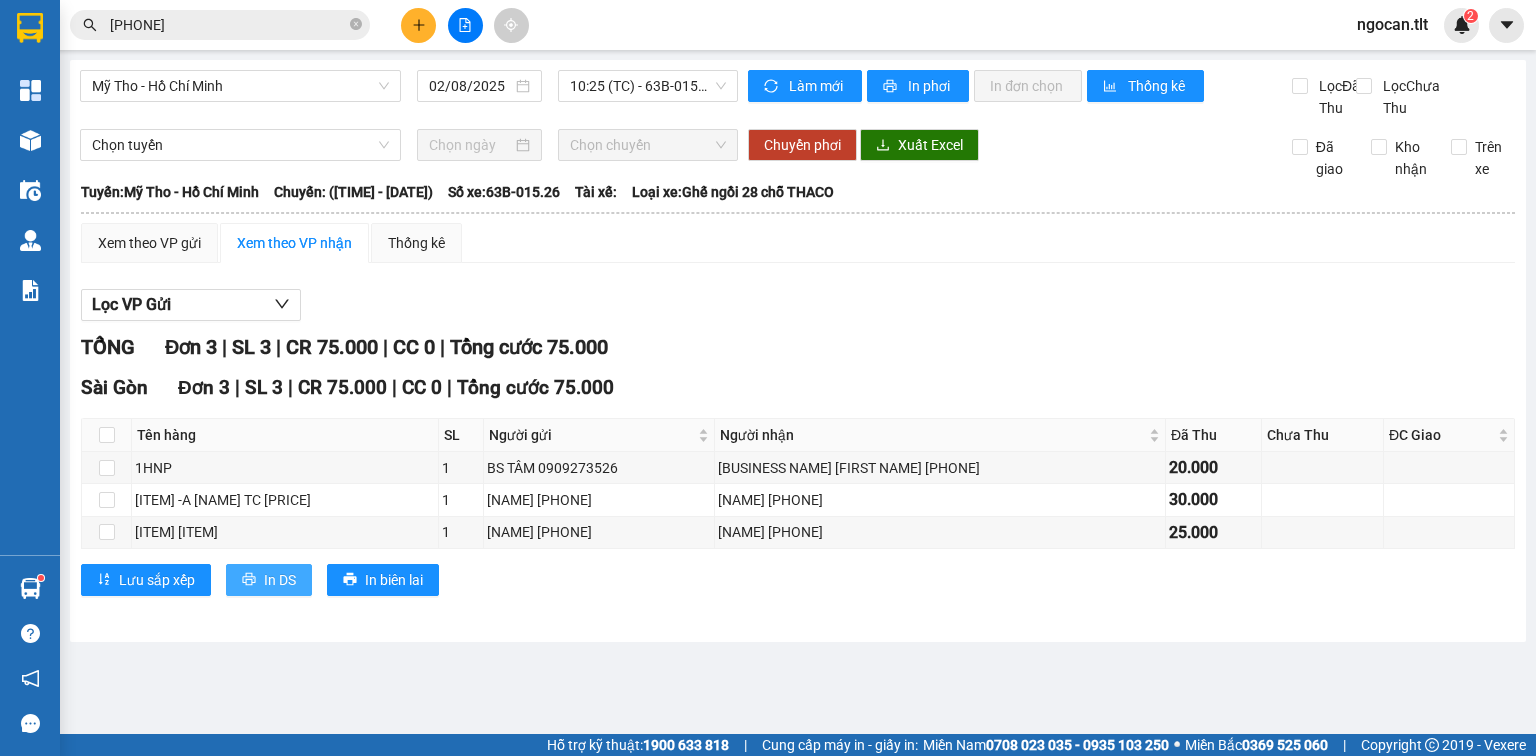 click on "In DS" at bounding box center [280, 580] 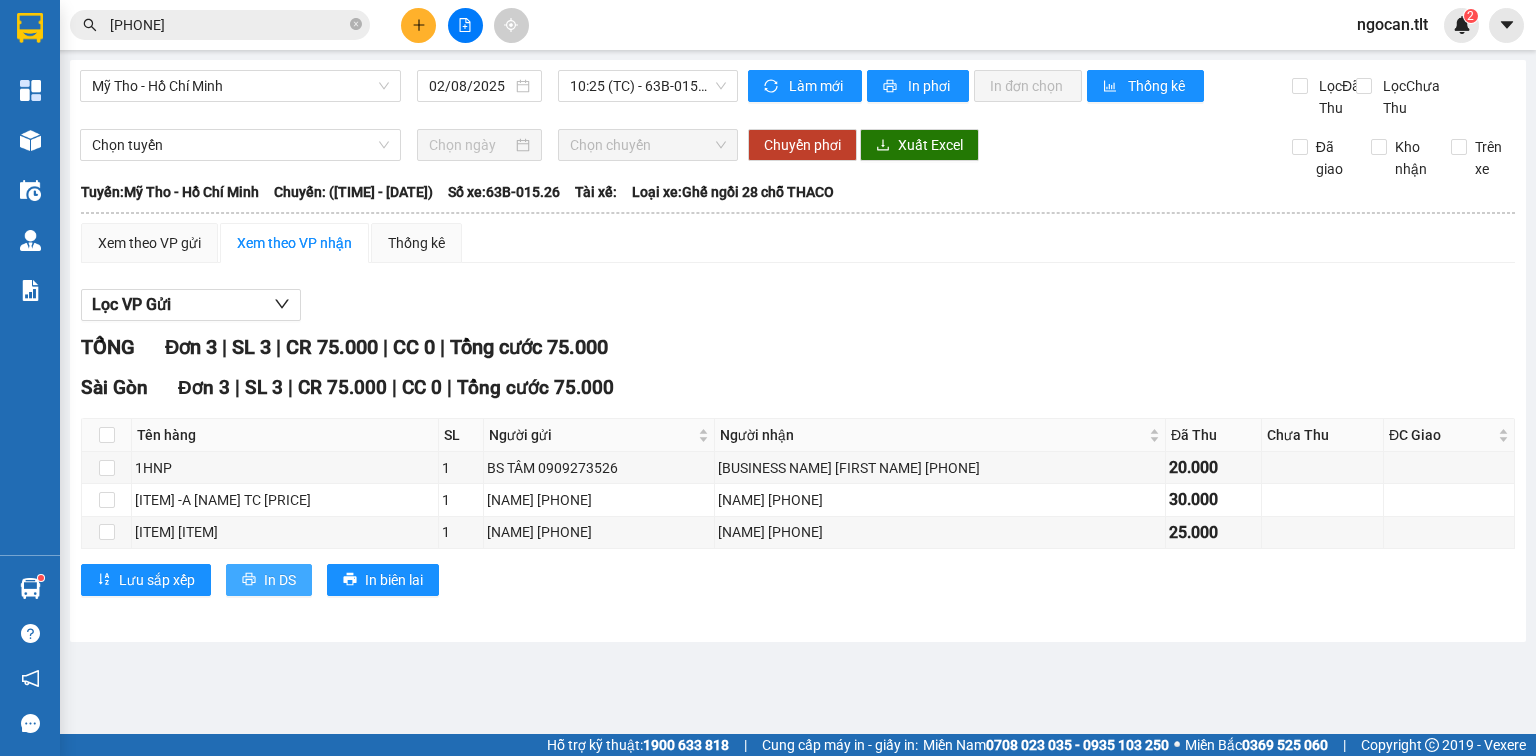 scroll, scrollTop: 0, scrollLeft: 0, axis: both 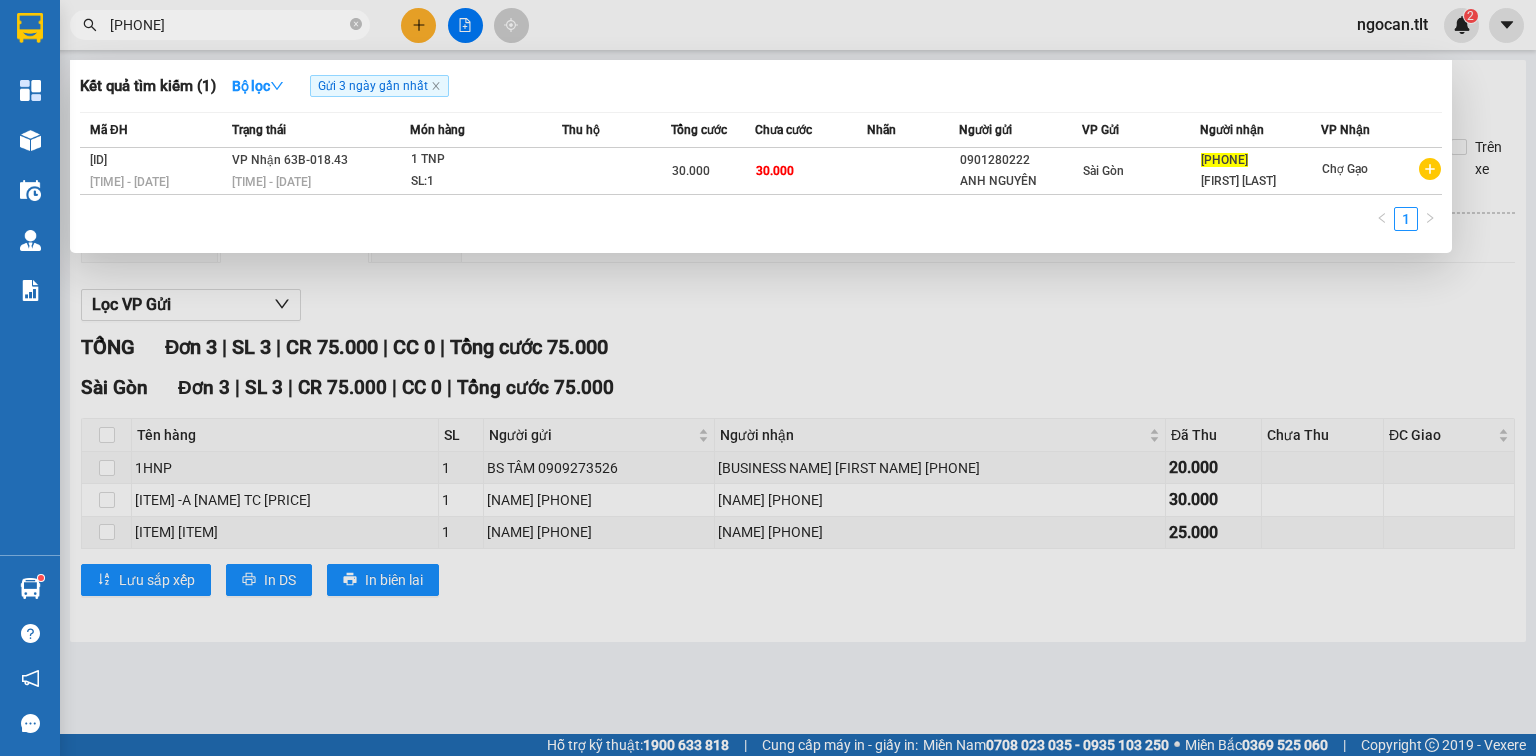 click on "[PHONE]" at bounding box center (228, 25) 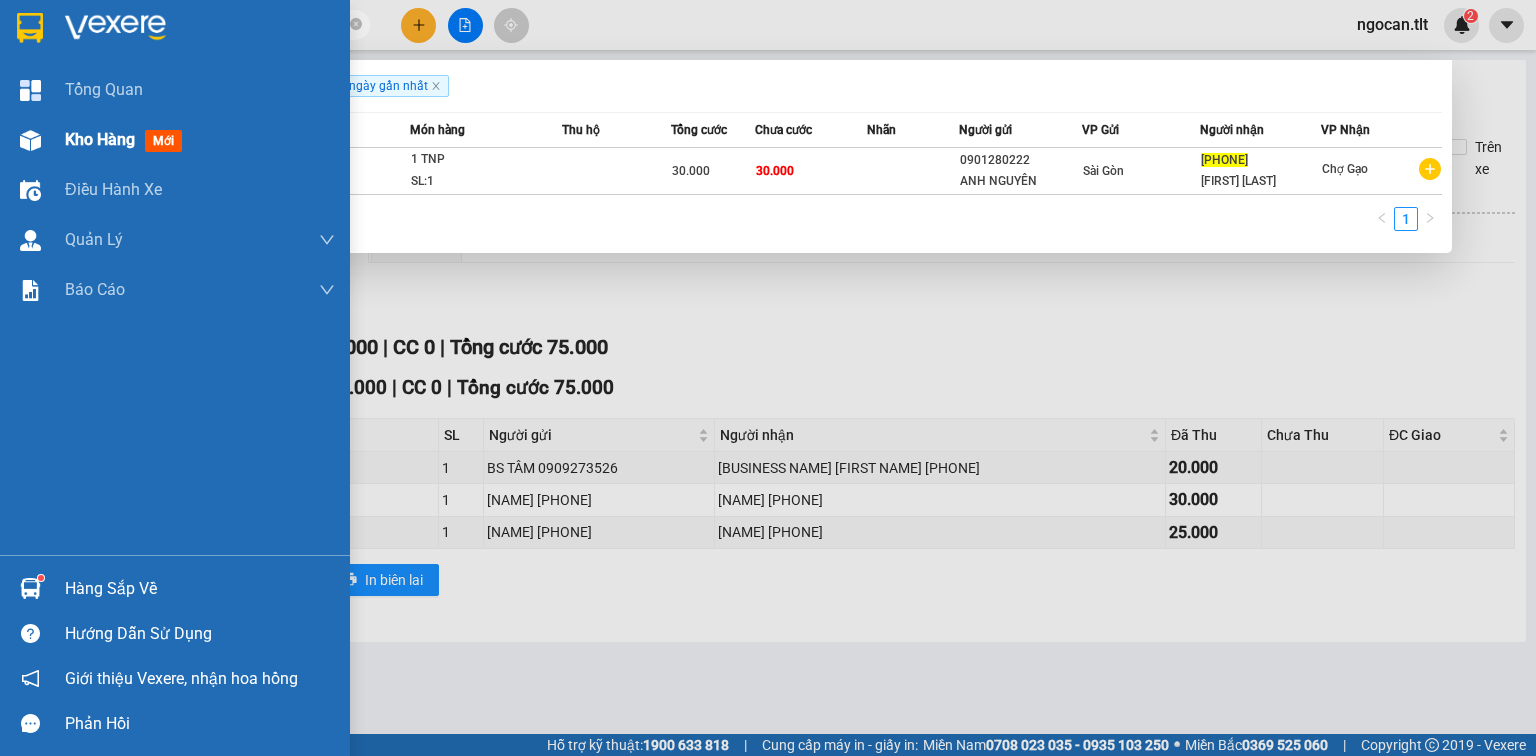 drag, startPoint x: 50, startPoint y: 140, endPoint x: 113, endPoint y: 149, distance: 63.63961 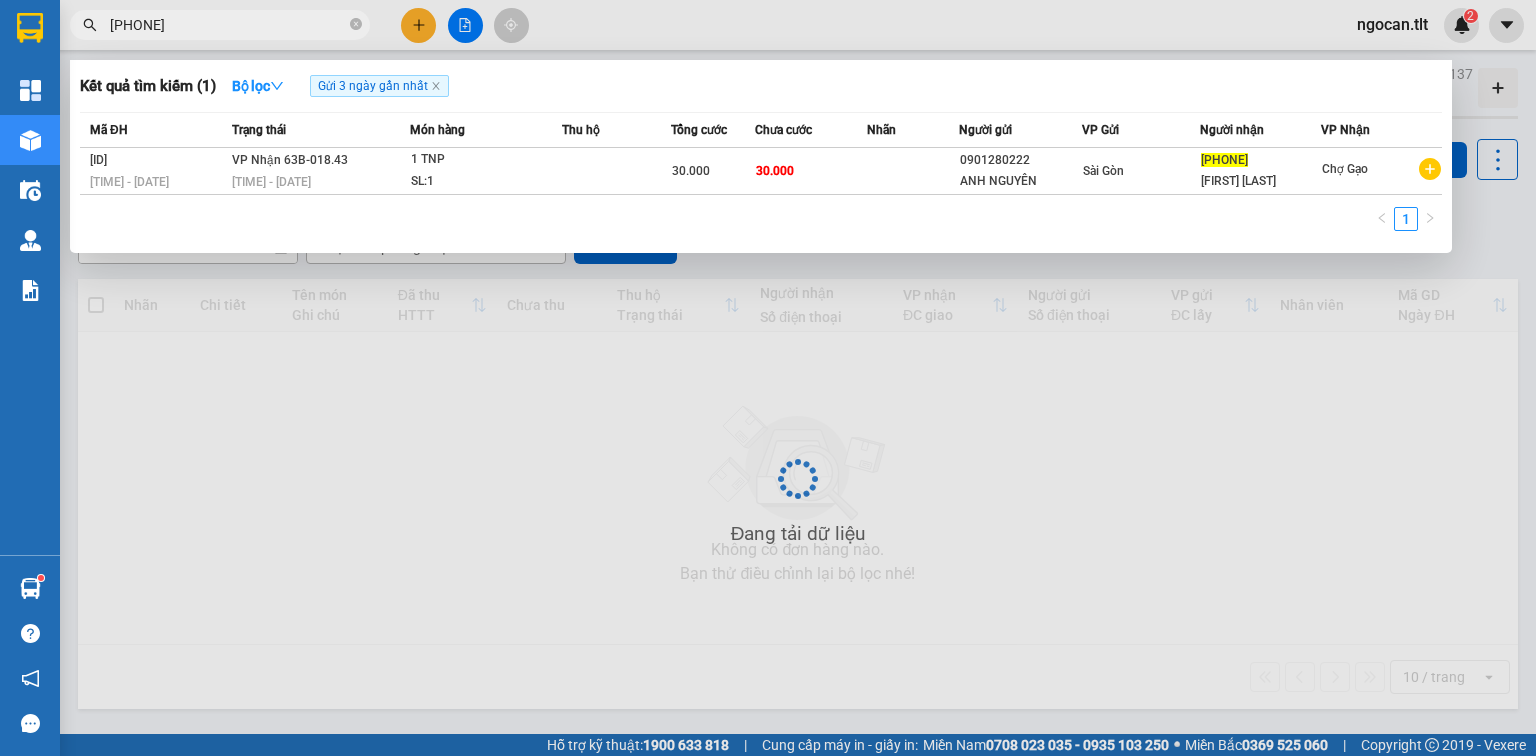 click at bounding box center [768, 378] 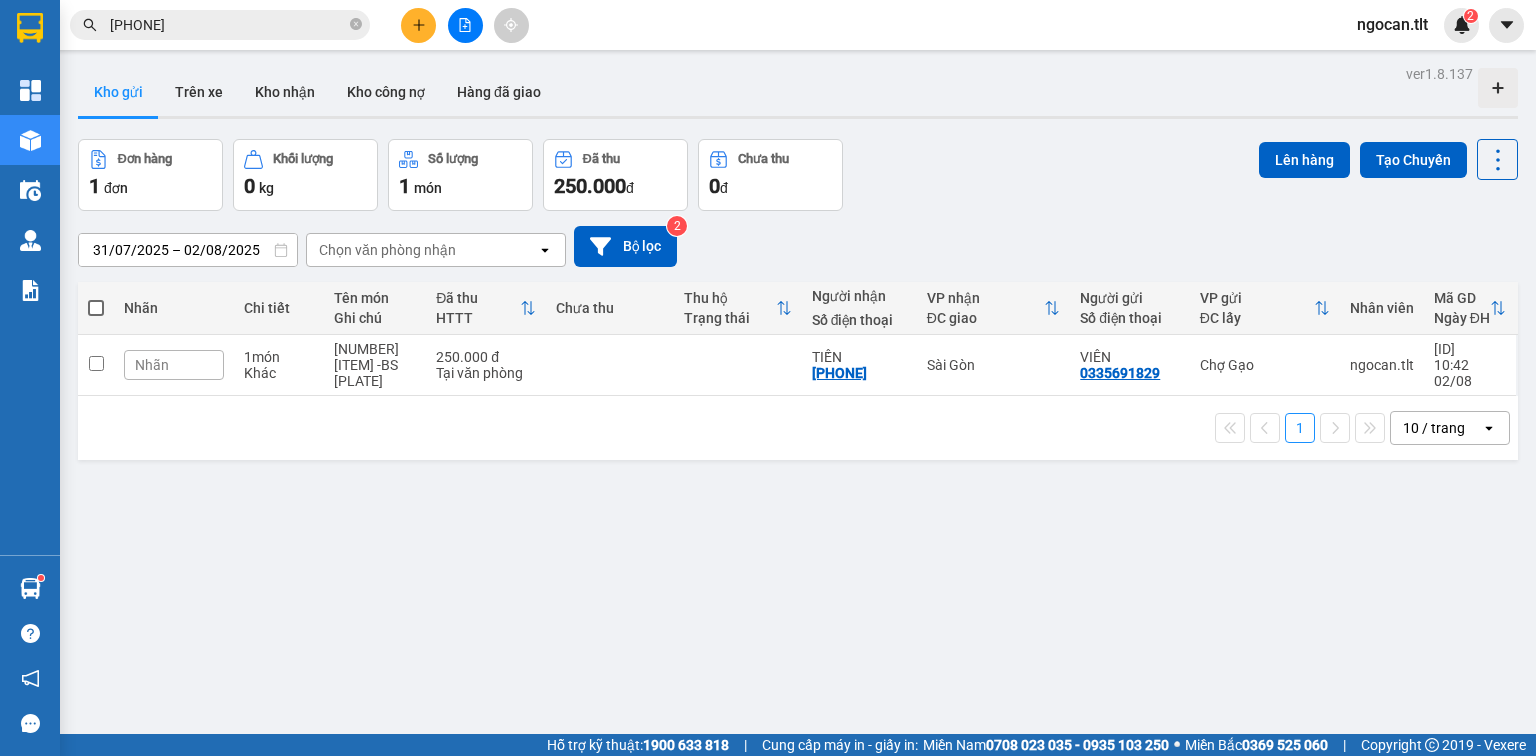 click on "31/07/2025 – 02/08/2025" at bounding box center [188, 250] 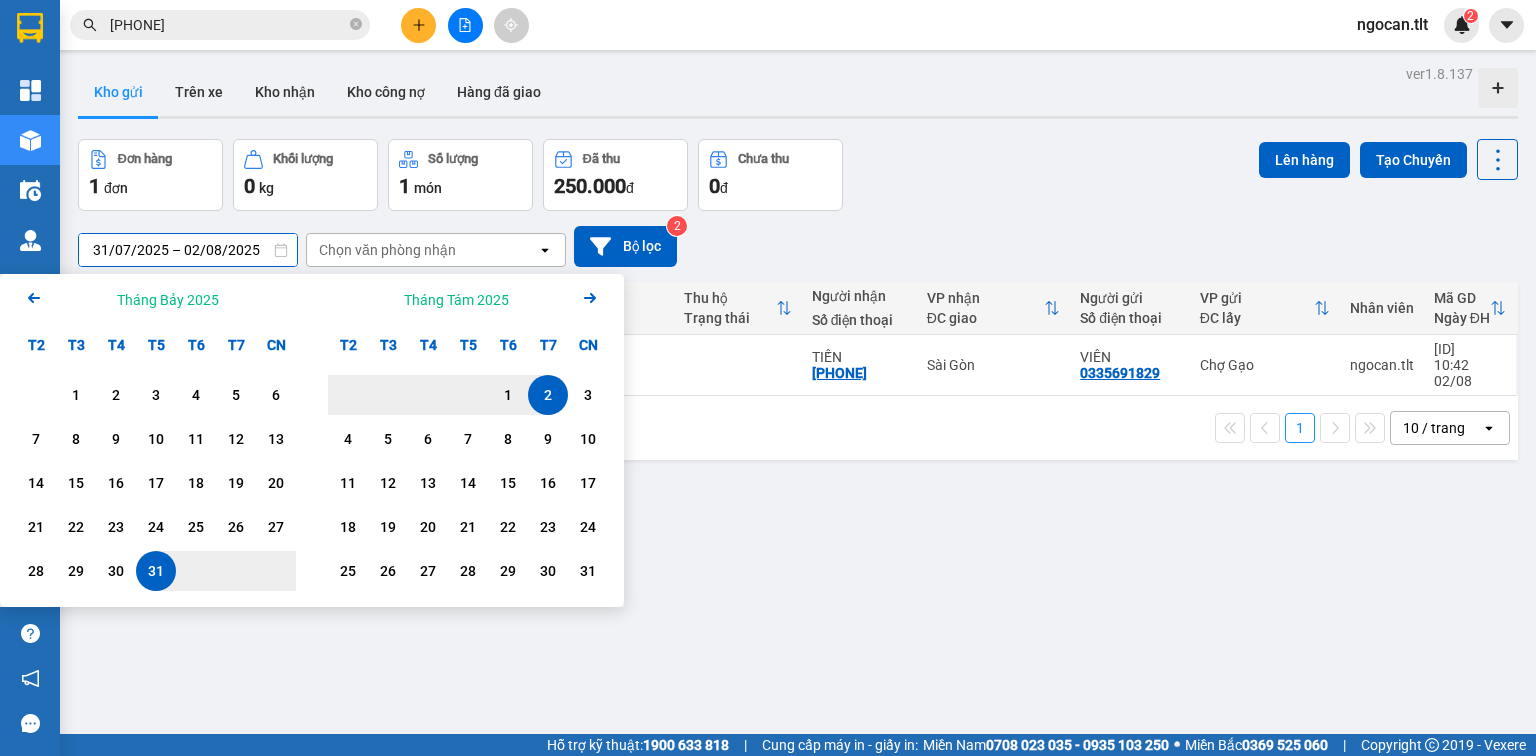 click on "31" at bounding box center [156, 571] 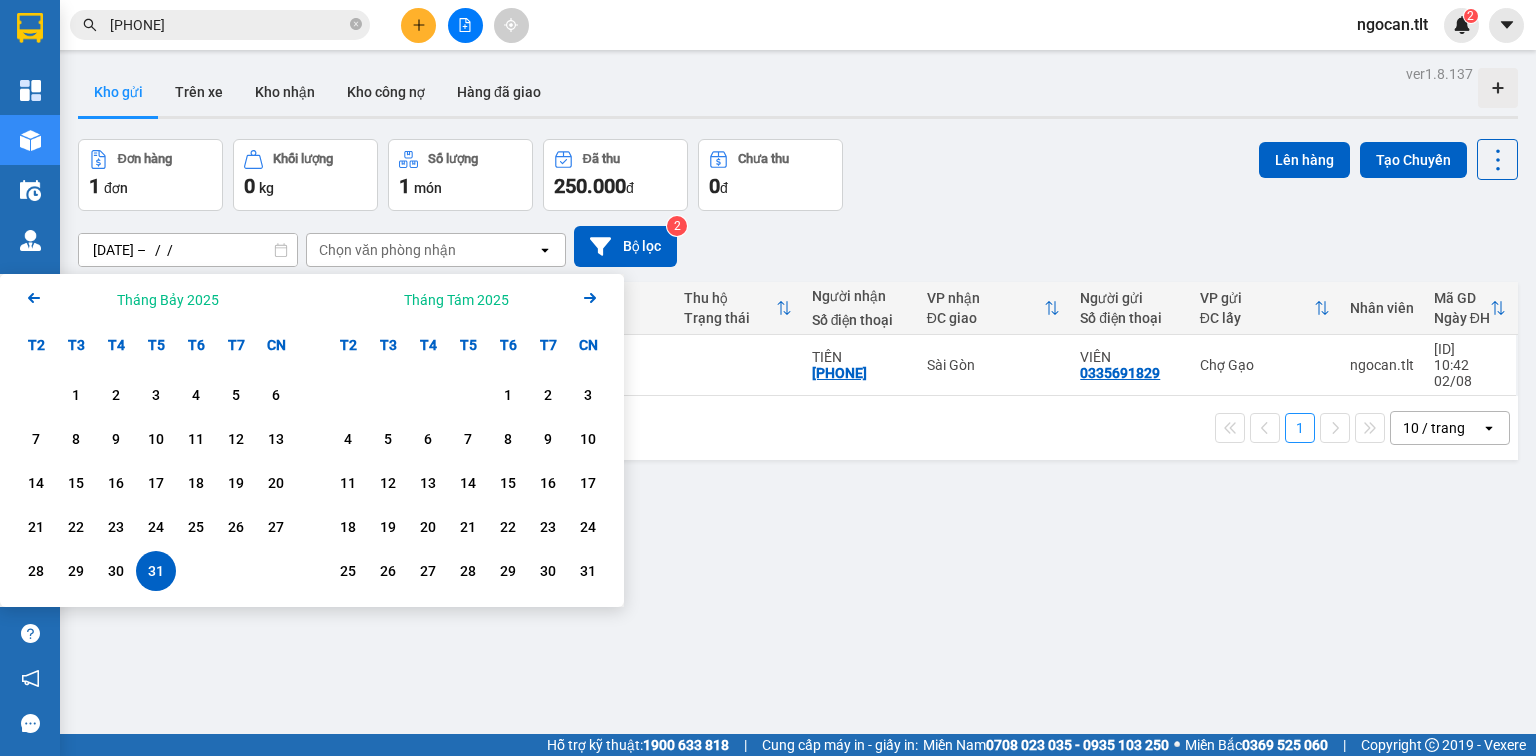 click on "31" at bounding box center (156, 571) 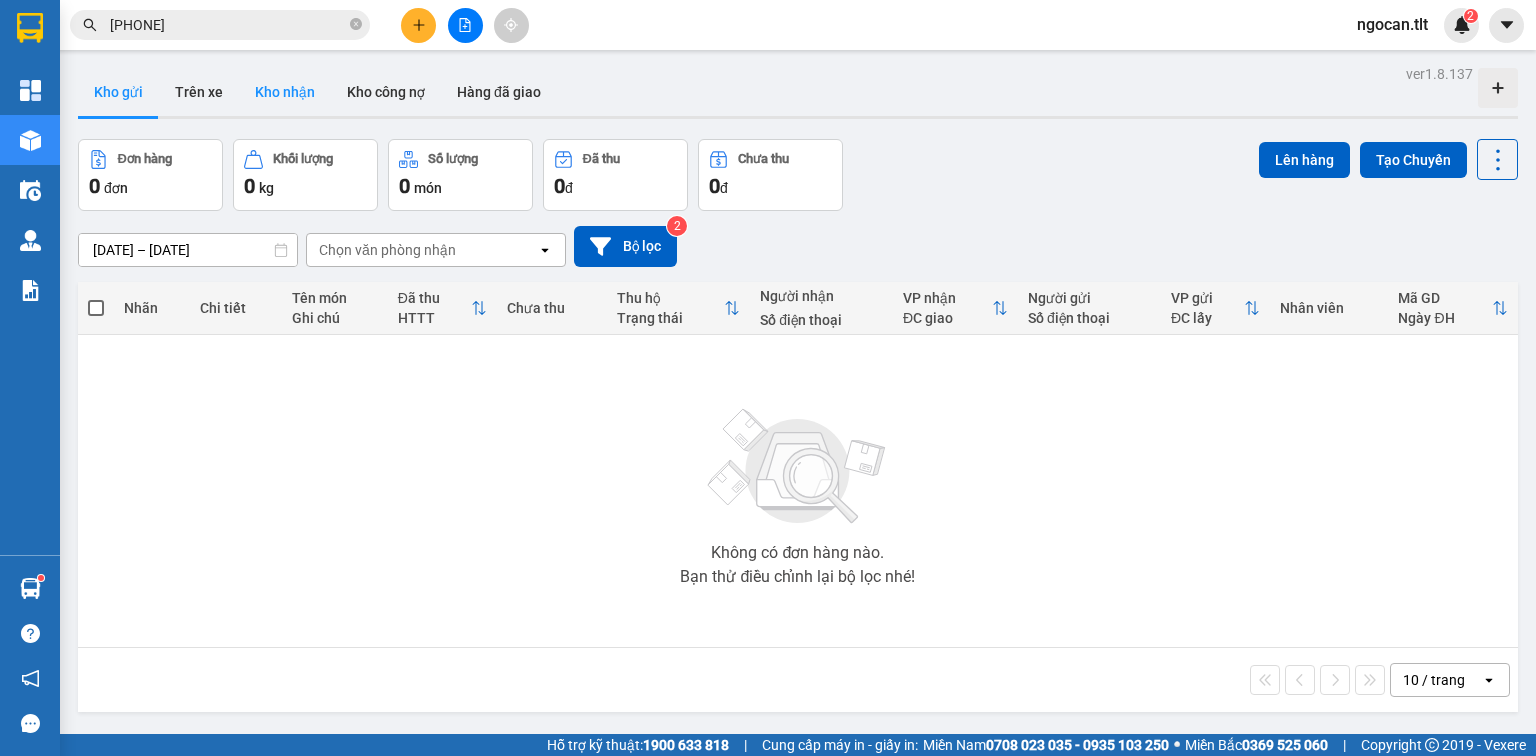 click on "Kho nhận" at bounding box center [285, 92] 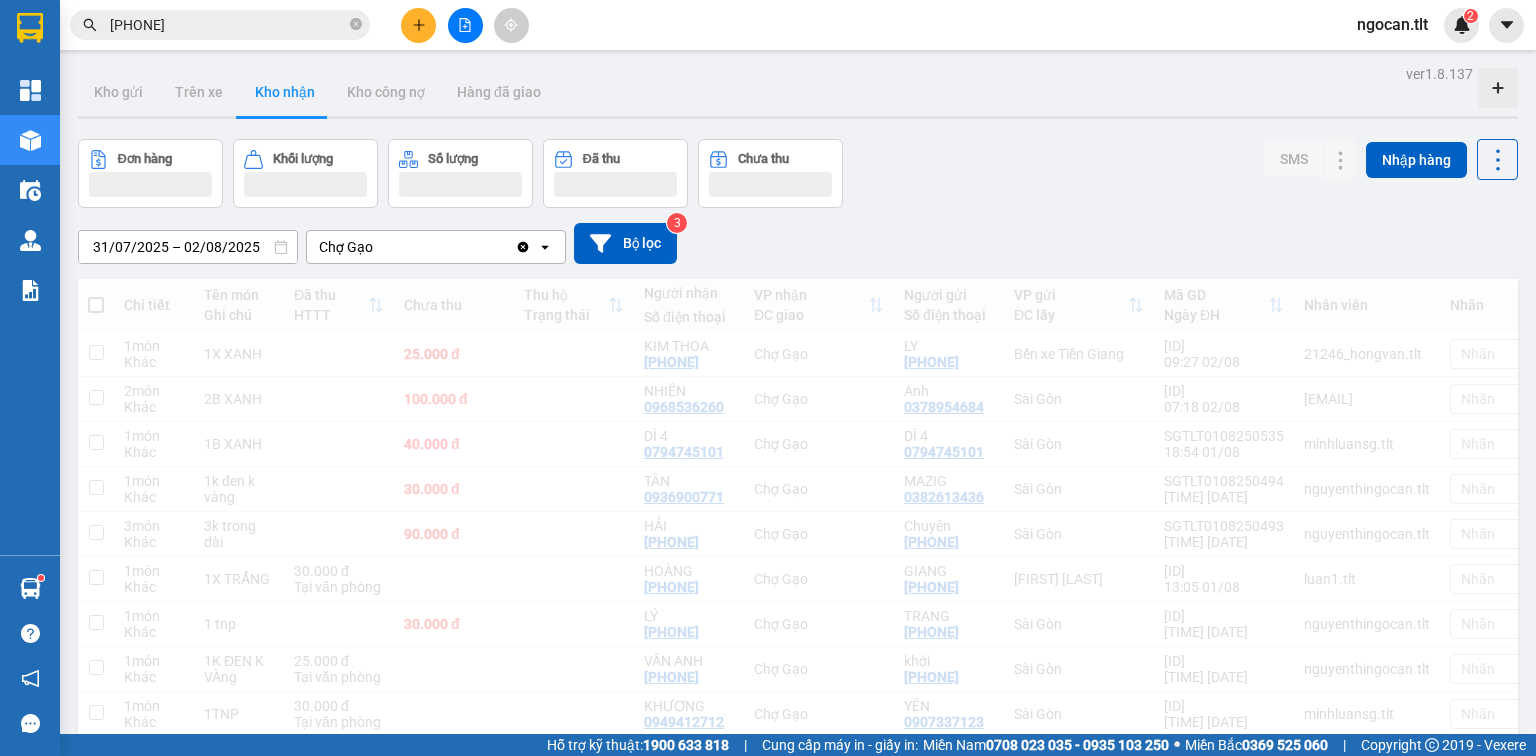 click on "Chi tiết Tên món Ghi chú Đã thu HTTT Chưa thu Thu hộ Trạng thái Người nhận Số điện thoại VP nhận ĐC giao Người gửi Số điện thoại VP gửi ĐC lấy Mã GD Ngày ĐH Nhân viên Nhãn 1  món Khác 1X XANH 25.000 đ [LAST NAME] [PHONE] Chợ Gạo [FIRST INITIAL] [PHONE] Bến xe Tiền Giang BXTG0208250032 [TIME] [DATE] 21246_hongvan.tlt Nhãn 2  món Khác 2B XANH 100.000 đ [FIRST NAME] [PHONE] Chợ Gạo [FIRST NAME] [PHONE] Sài Gòn SGTLT0208250020 [TIME] [DATE] long84sg.tlt Nhãn 1  món Khác 1B XANH 40.000 đ DÌ 4 [PHONE] Chợ Gạo DÌ 4 [PHONE] Sài Gòn SGTLT0108250535 [TIME] [DATE] 1 3" at bounding box center [798, 923] 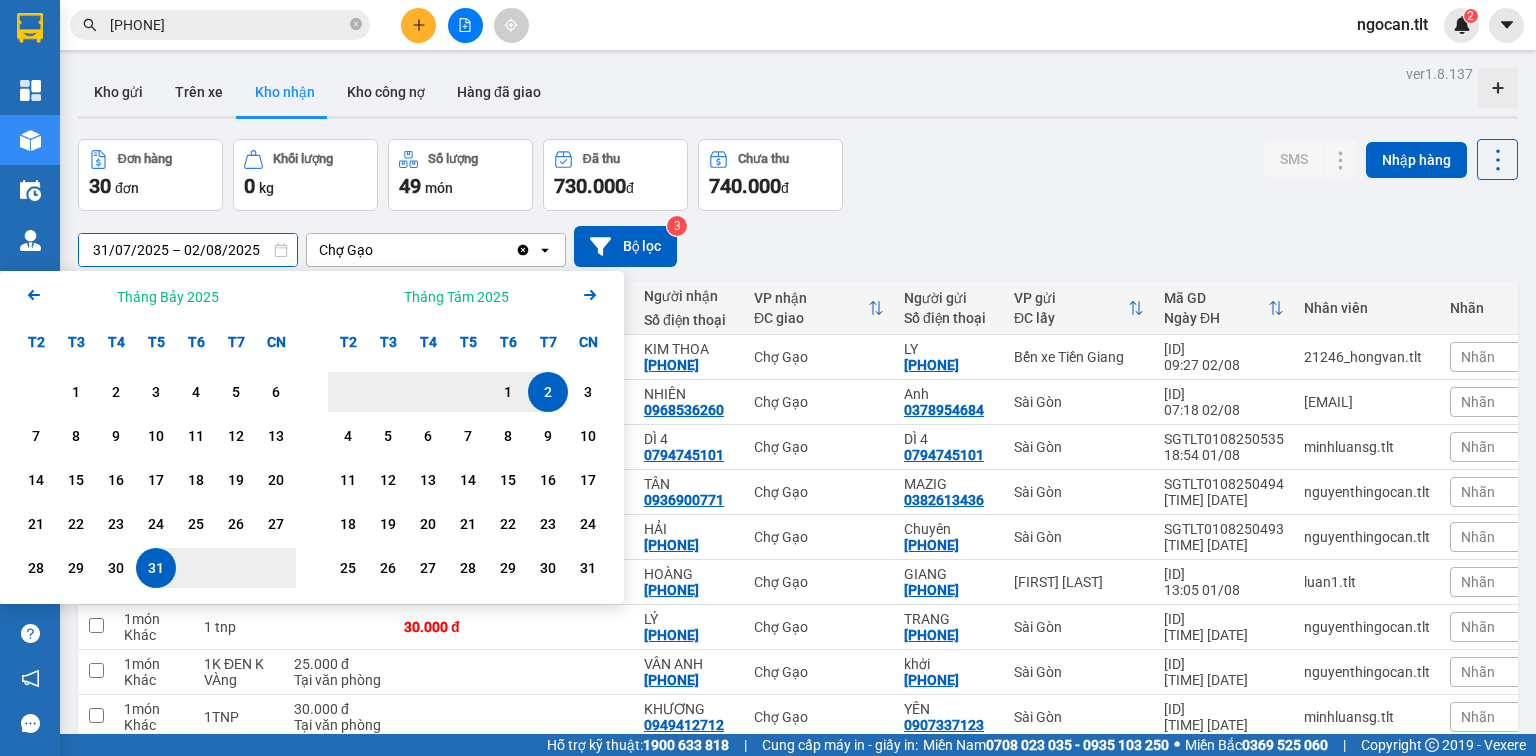 click on "31" at bounding box center (156, 568) 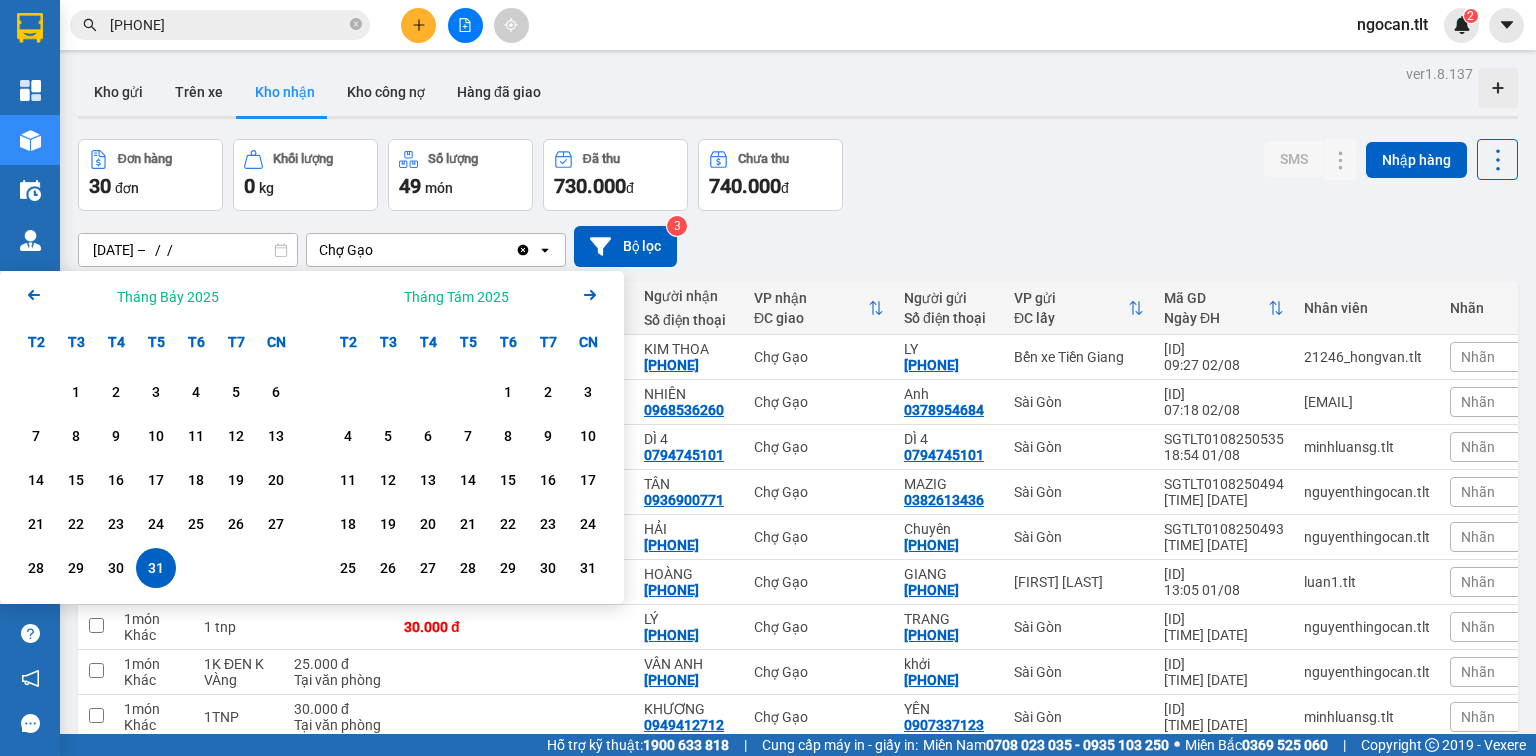 click on "31" at bounding box center [156, 568] 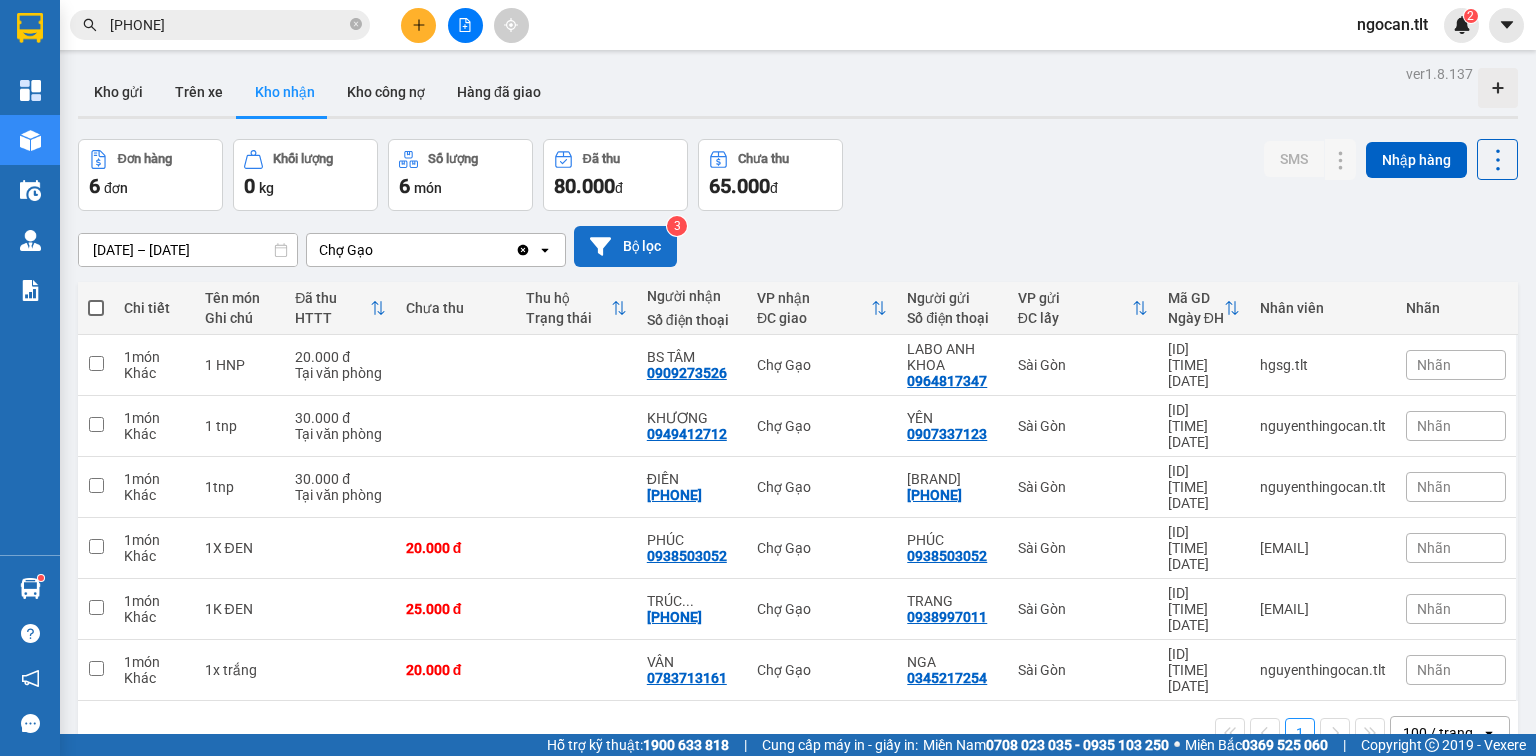 click on "Bộ lọc" at bounding box center [625, 246] 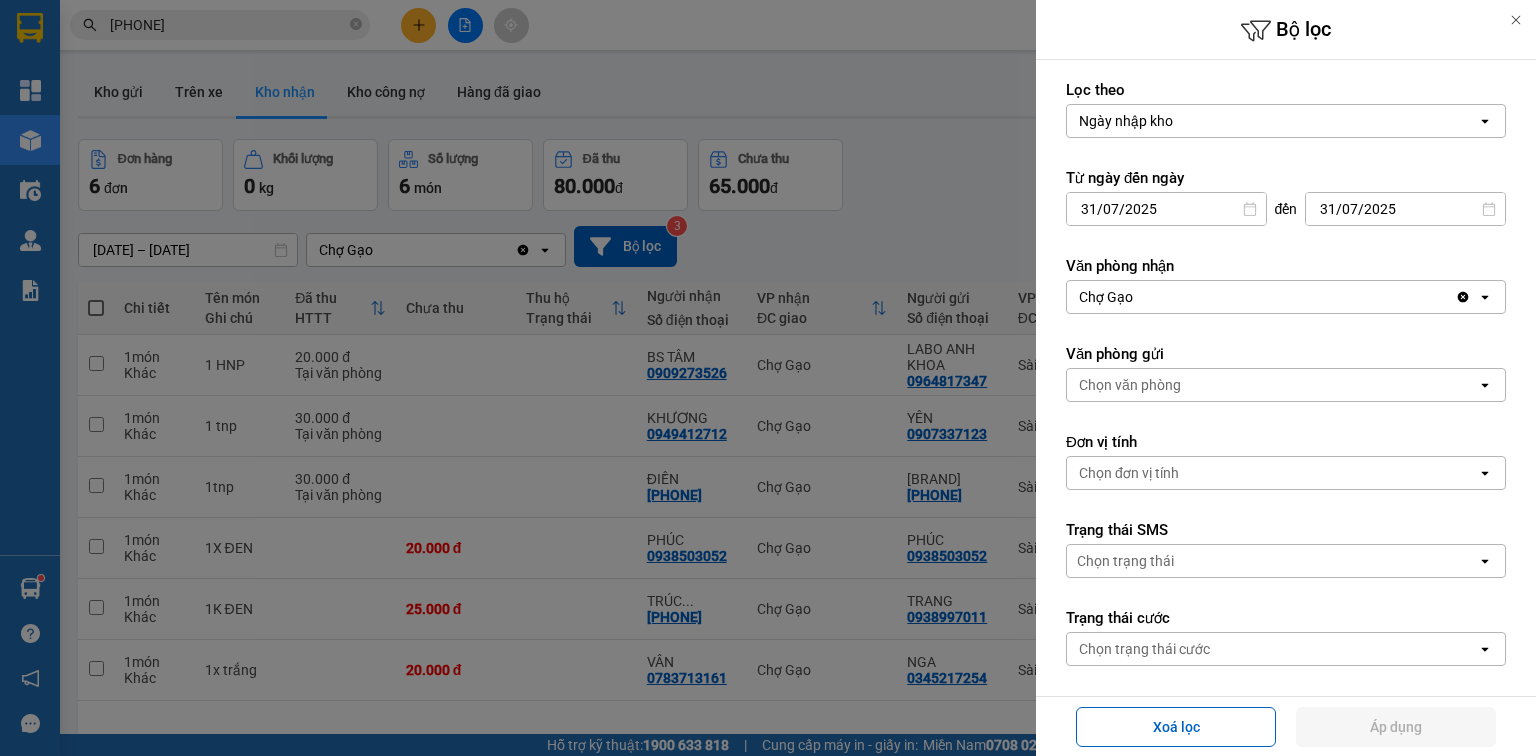 click on "Trạng thái cước Chọn trạng thái cước open" at bounding box center (1286, 637) 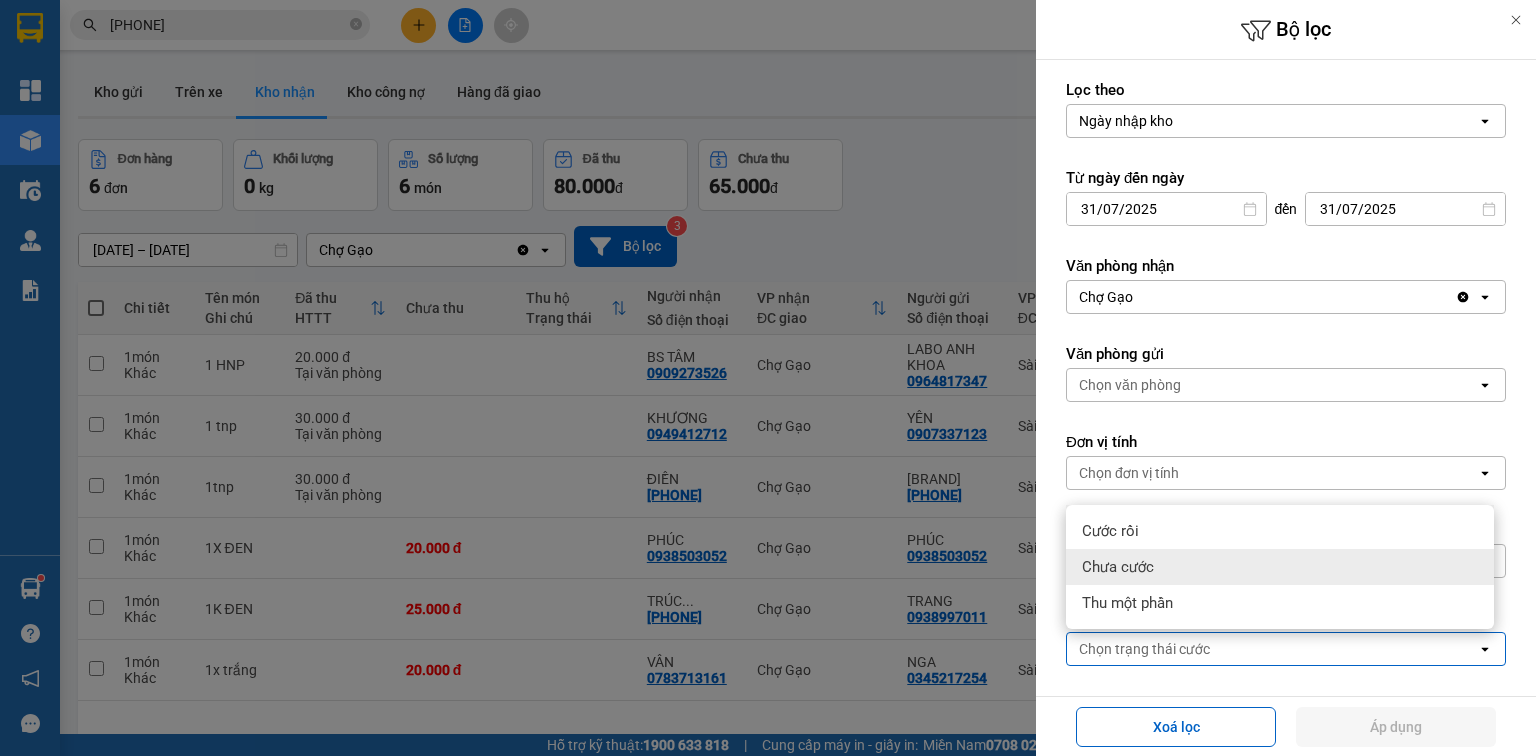click on "Chưa cước" at bounding box center (1280, 567) 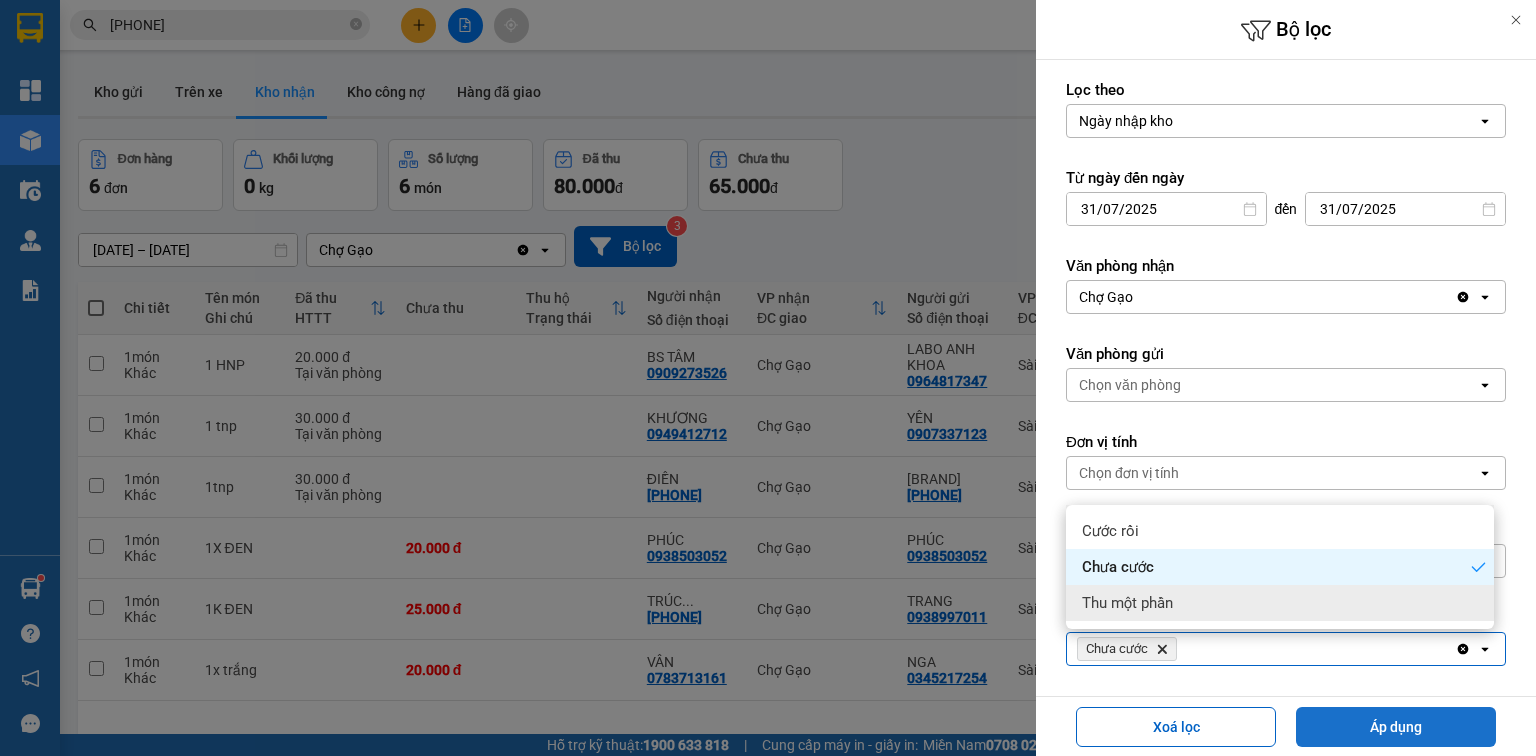 click on "Áp dụng" at bounding box center (1396, 727) 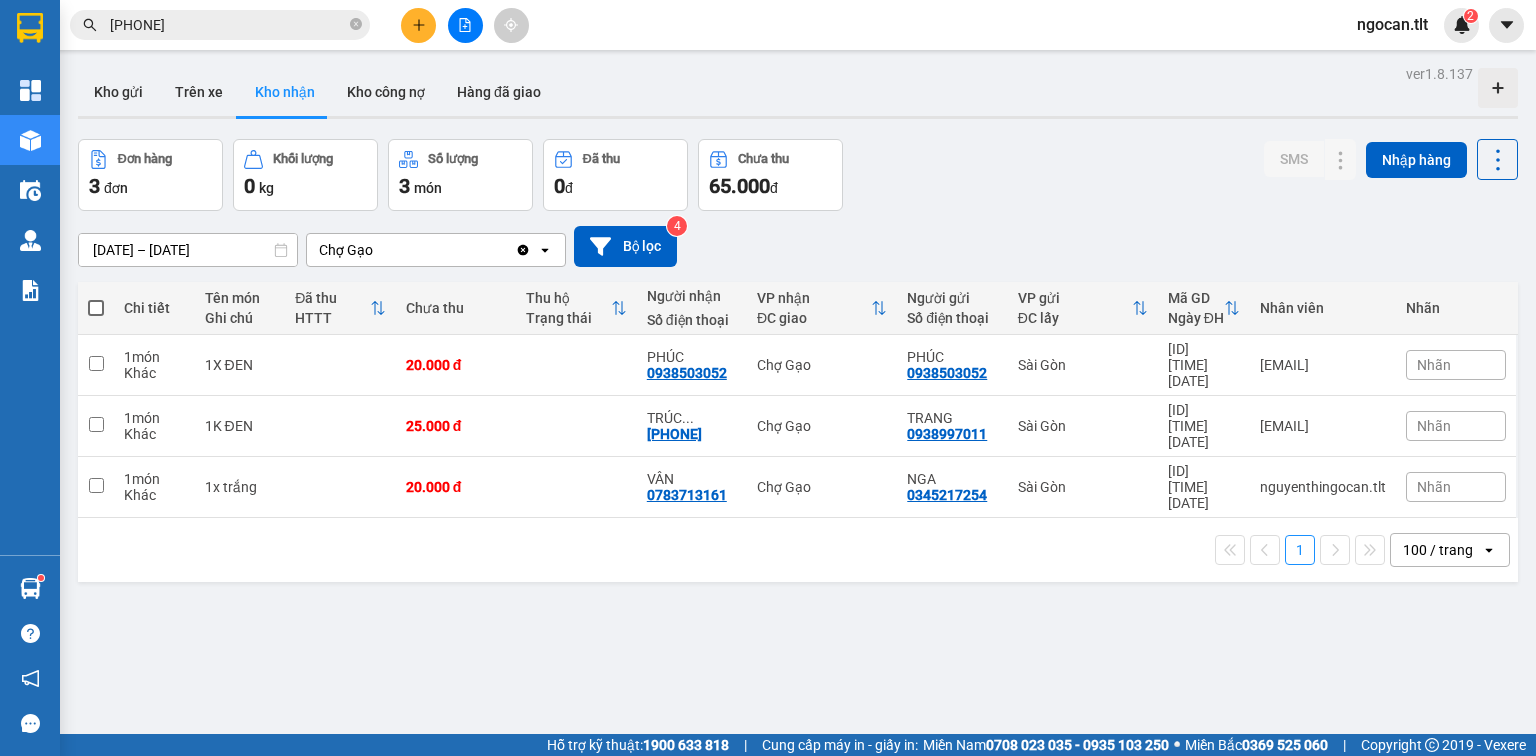 click on "Clear value open" at bounding box center [540, 250] 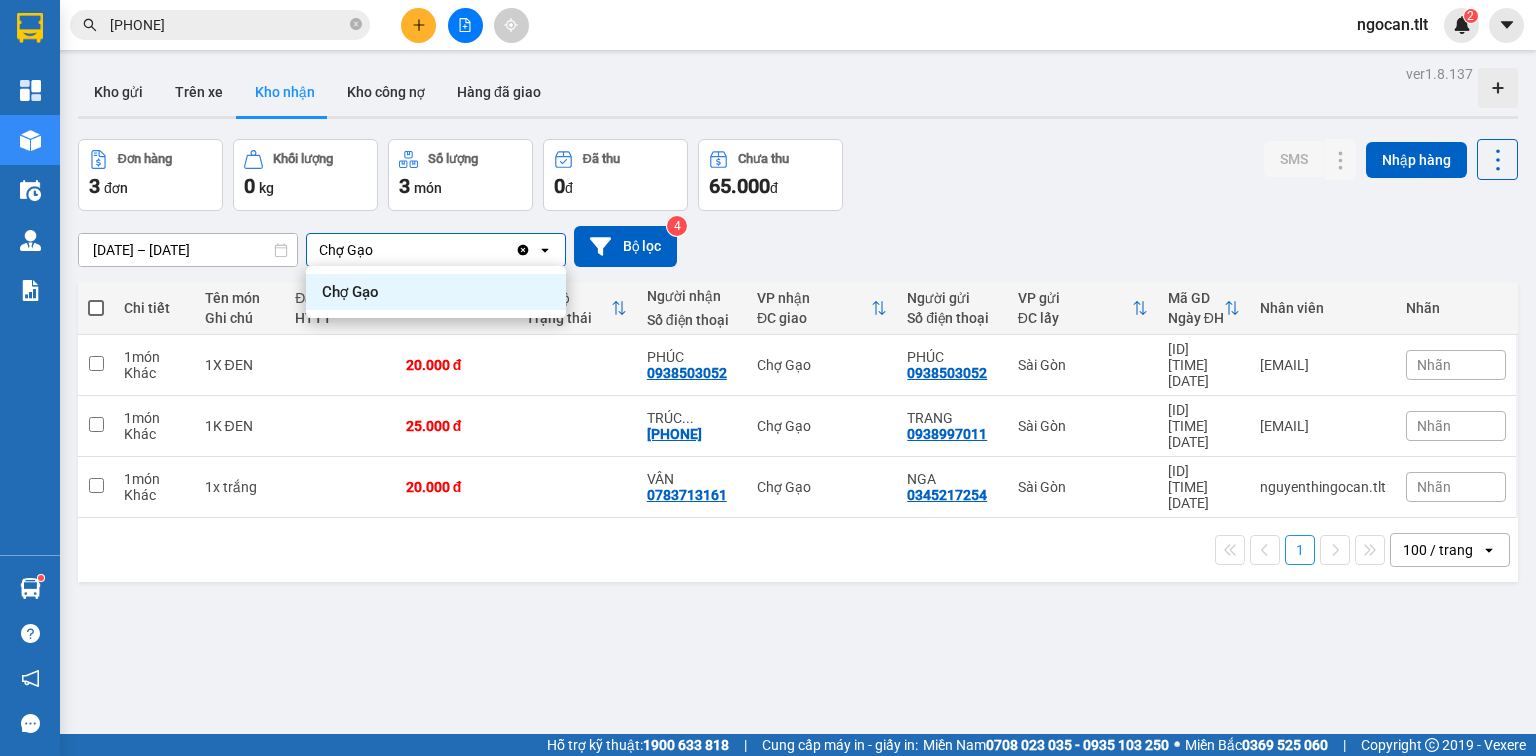 click on "Clear value" 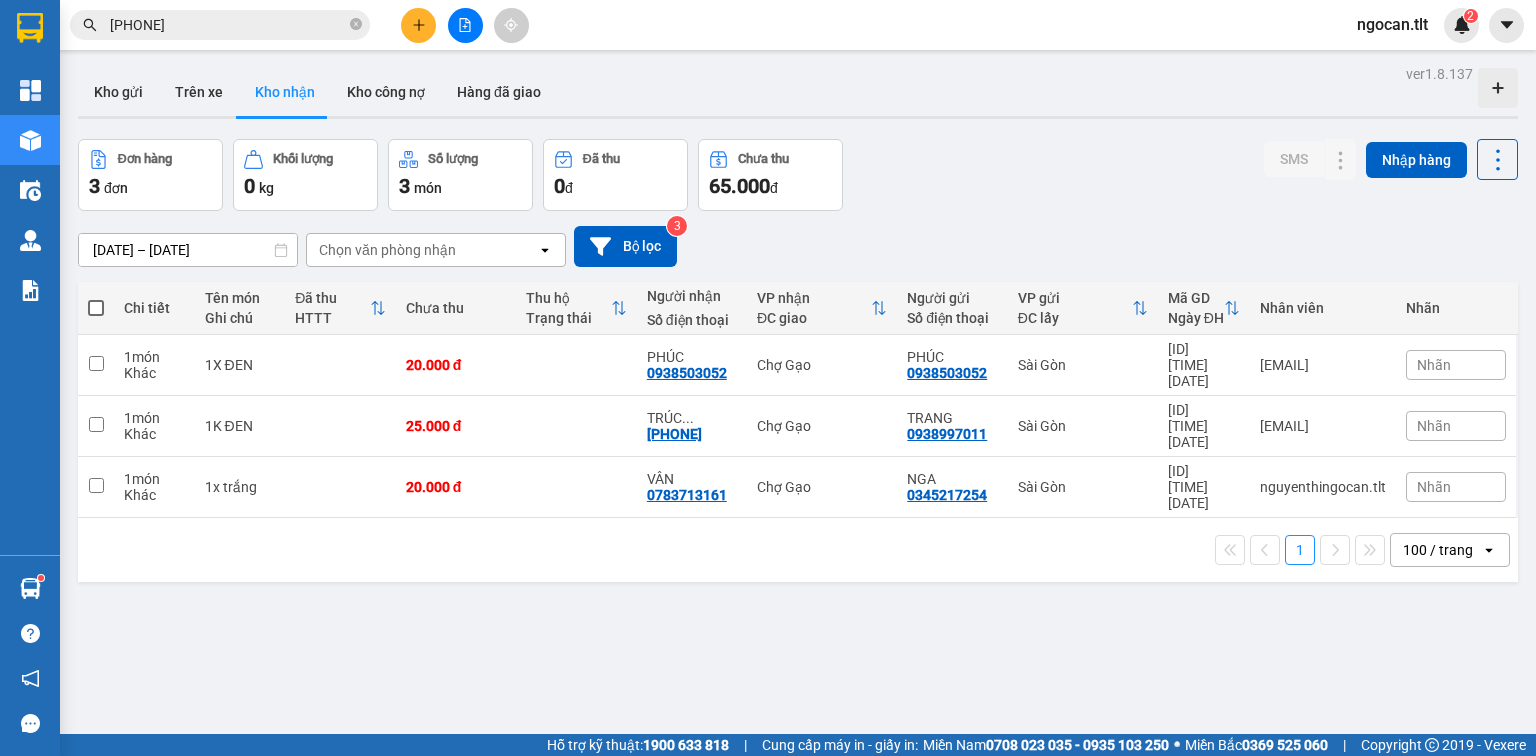 click at bounding box center [96, 308] 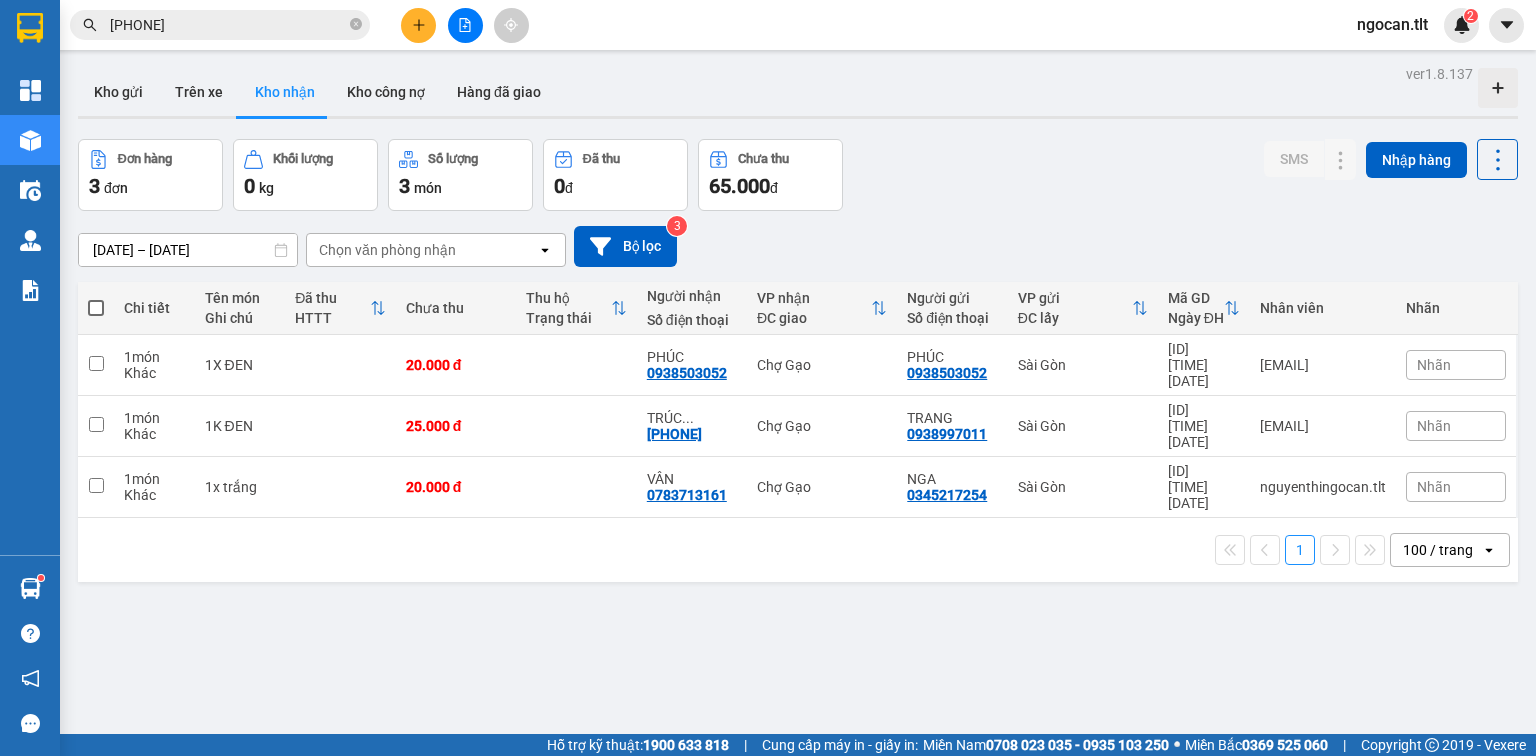 click at bounding box center [96, 298] 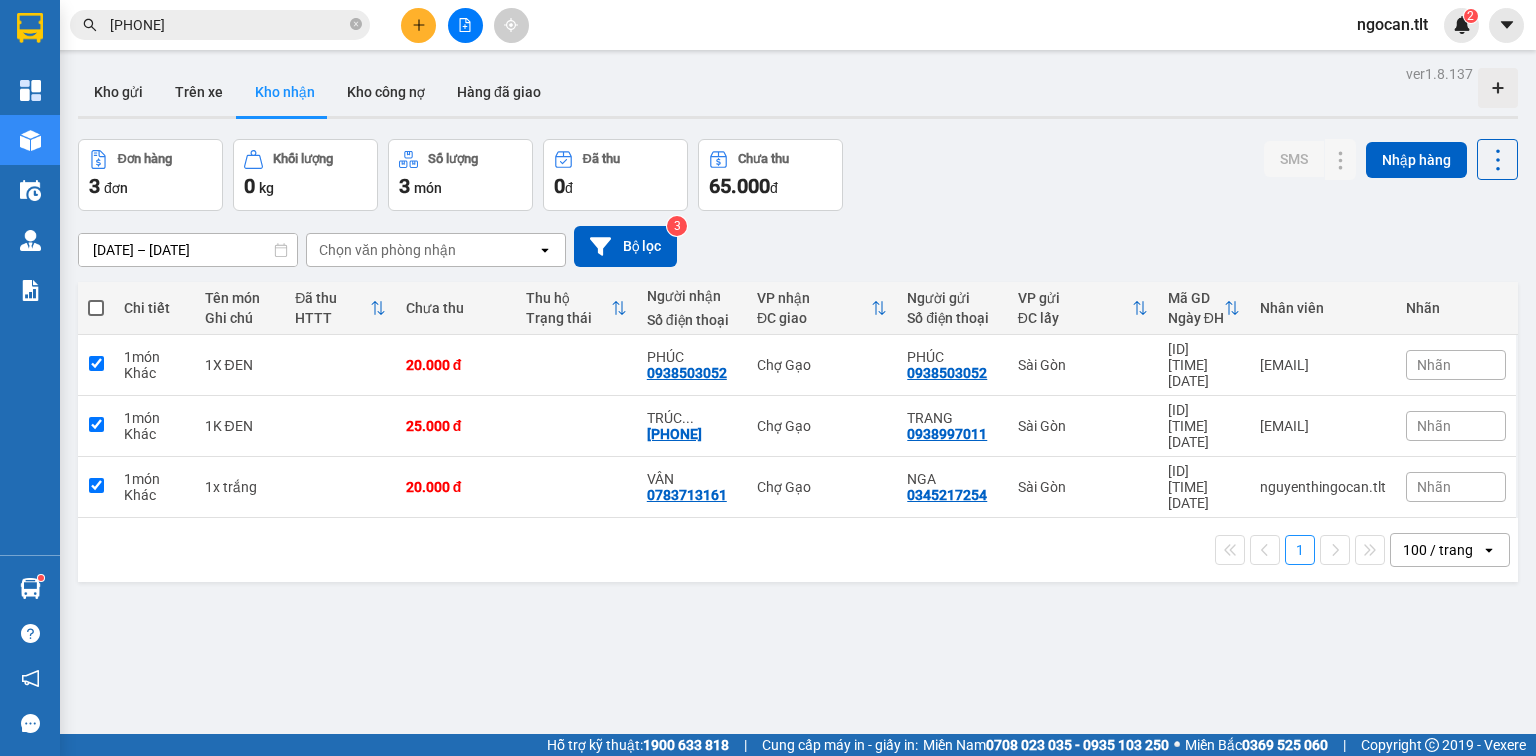 checkbox on "true" 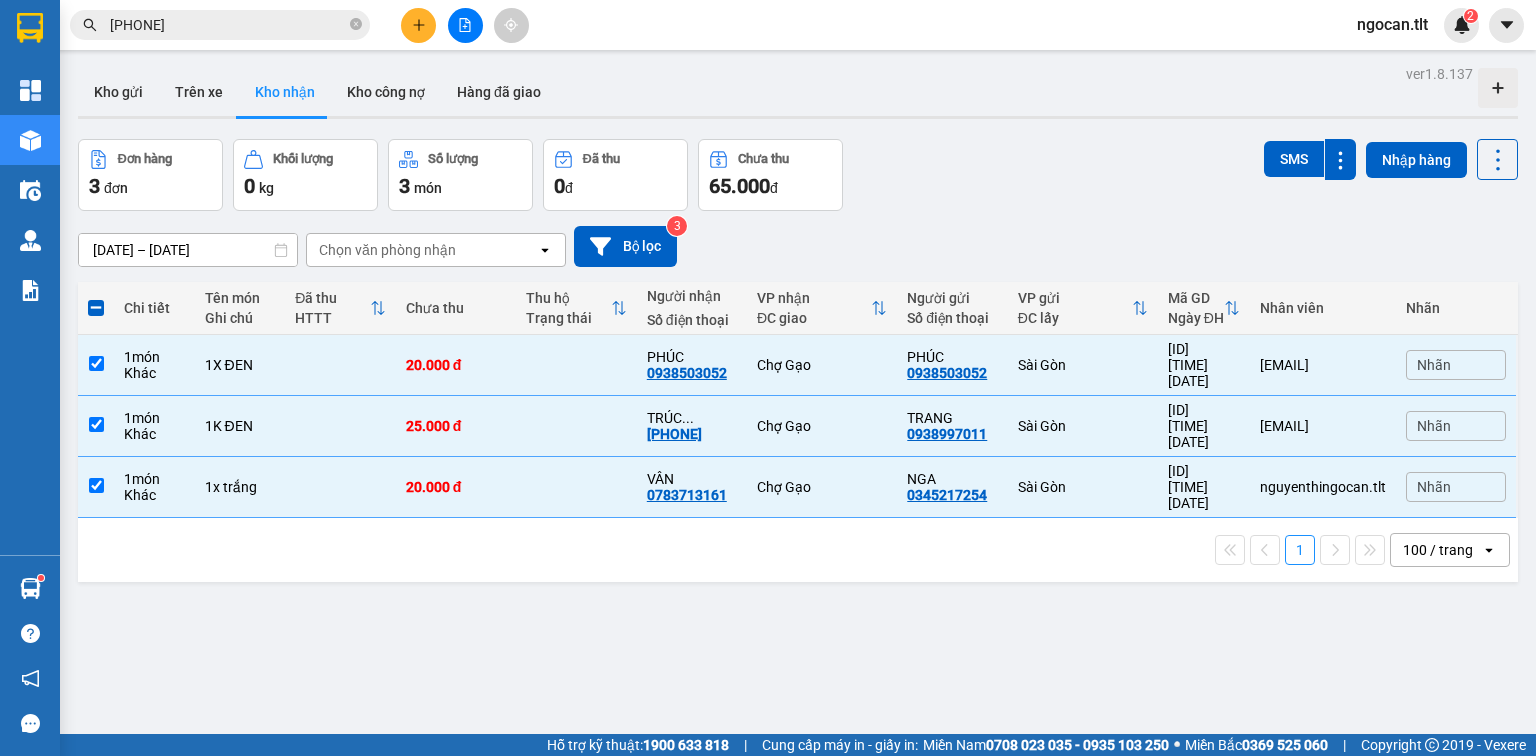 click on "[DATE] – [DATE]" at bounding box center (188, 250) 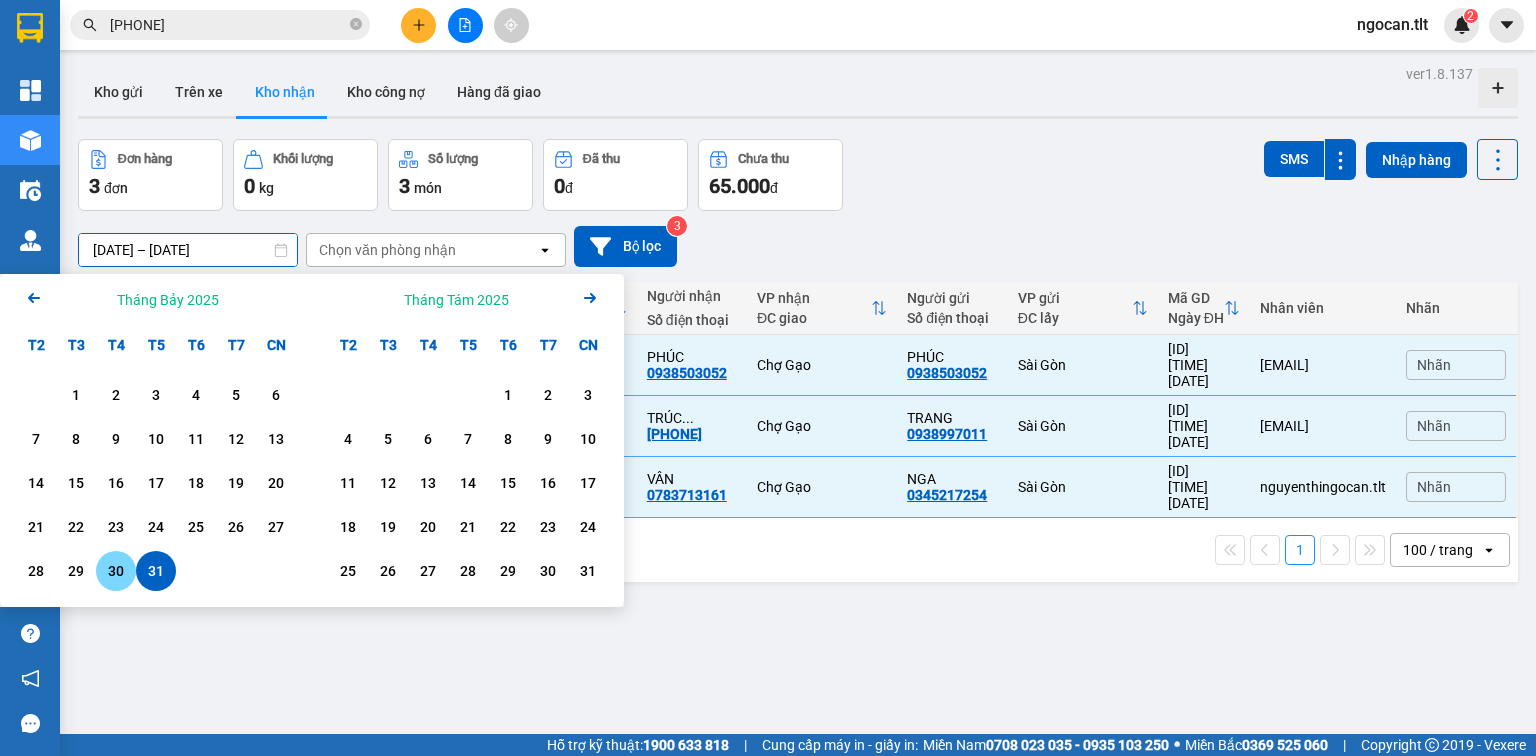 click on "30" at bounding box center (116, 571) 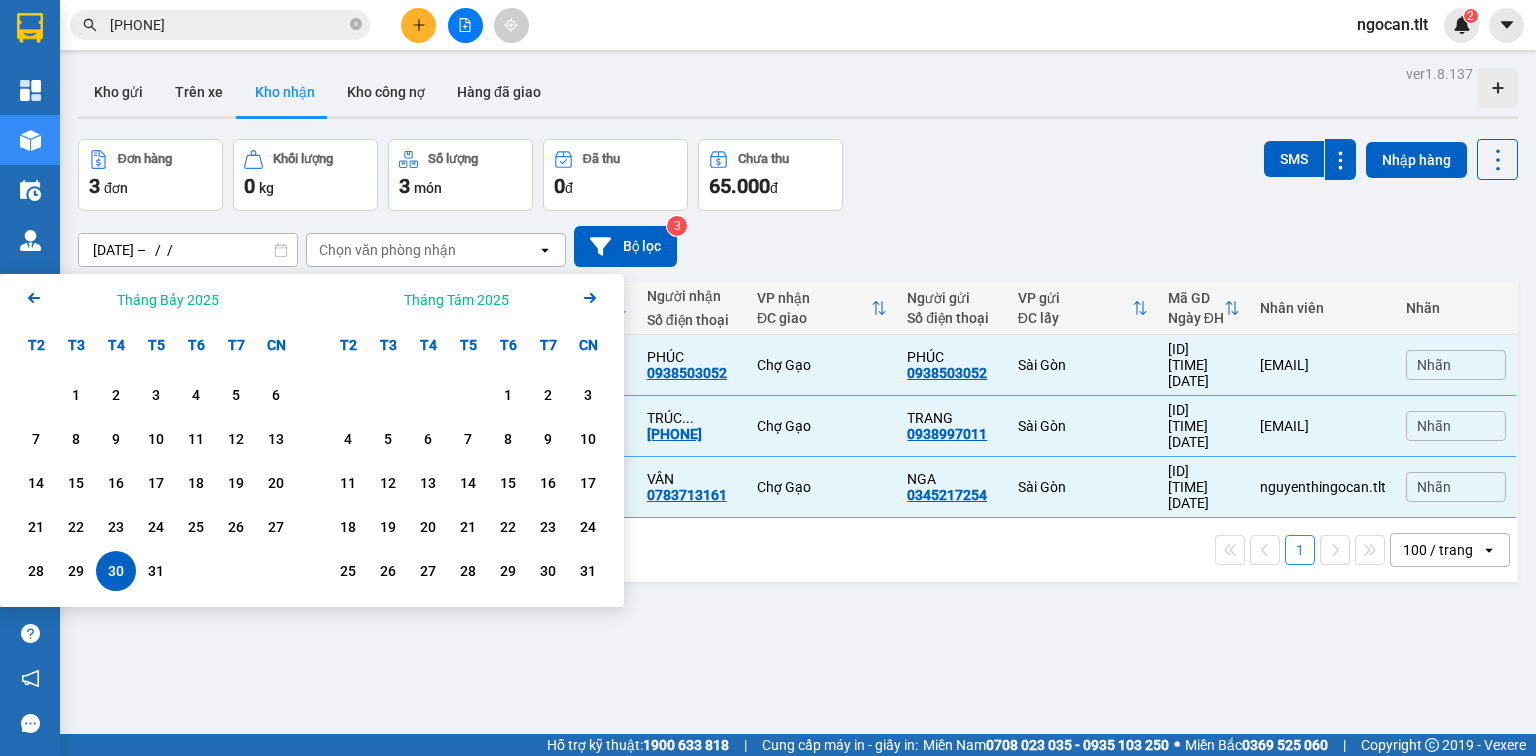 click on "30" at bounding box center (116, 571) 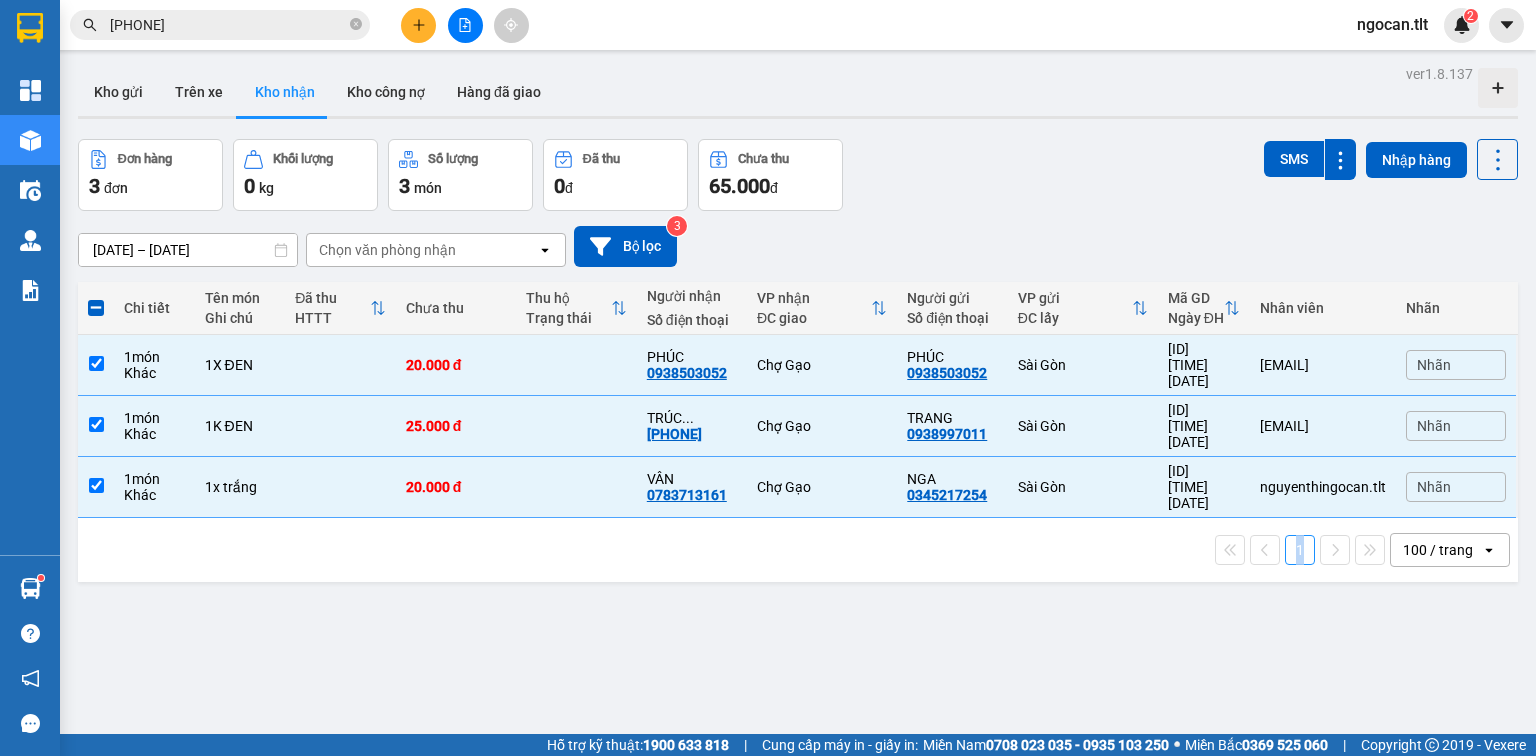 click on "ver  1.8.137 Kho gửi Trên xe Kho nhận Kho công nợ Hàng đã giao Đơn hàng 3 đơn Khối lượng 0 kg Số lượng 3 món Đã thu 0  đ Chưa thu 65.000  đ SMS Nhập hàng [DATE] – [DATE] Press the down arrow key to interact with the calendar and select a date. Press the escape button to close the calendar. Selected date range is from [DATE] to [DATE]. Chọn văn phòng nhận open Bộ lọc 3 Chi tiết Tên món Ghi chú Đã thu HTTT Chưa thu Thu hộ Trạng thái Người nhận Số điện thoại VP nhận ĐC giao Người gửi Số điện thoại VP gửi ĐC lấy Mã GD Ngày ĐH Nhân viên Nhãn 1  món Khác 1X ĐEN [PRICE] đ [NAME] [PHONE] [CITY] [NAME] [PHONE] [ID] [TIME] [EMAIL] Nhãn 1  món Khác 1K ĐEN [PRICE] đ [NAME] ... [PHONE] [CITY] [NAME] [PHONE] [ID] [TIME] [EMAIL] Nhãn 1  món Khác 1x trắng [PRICE] đ [NAME] [PHONE] [CITY] [NAME] [PHONE] Nhãn" at bounding box center [798, 438] 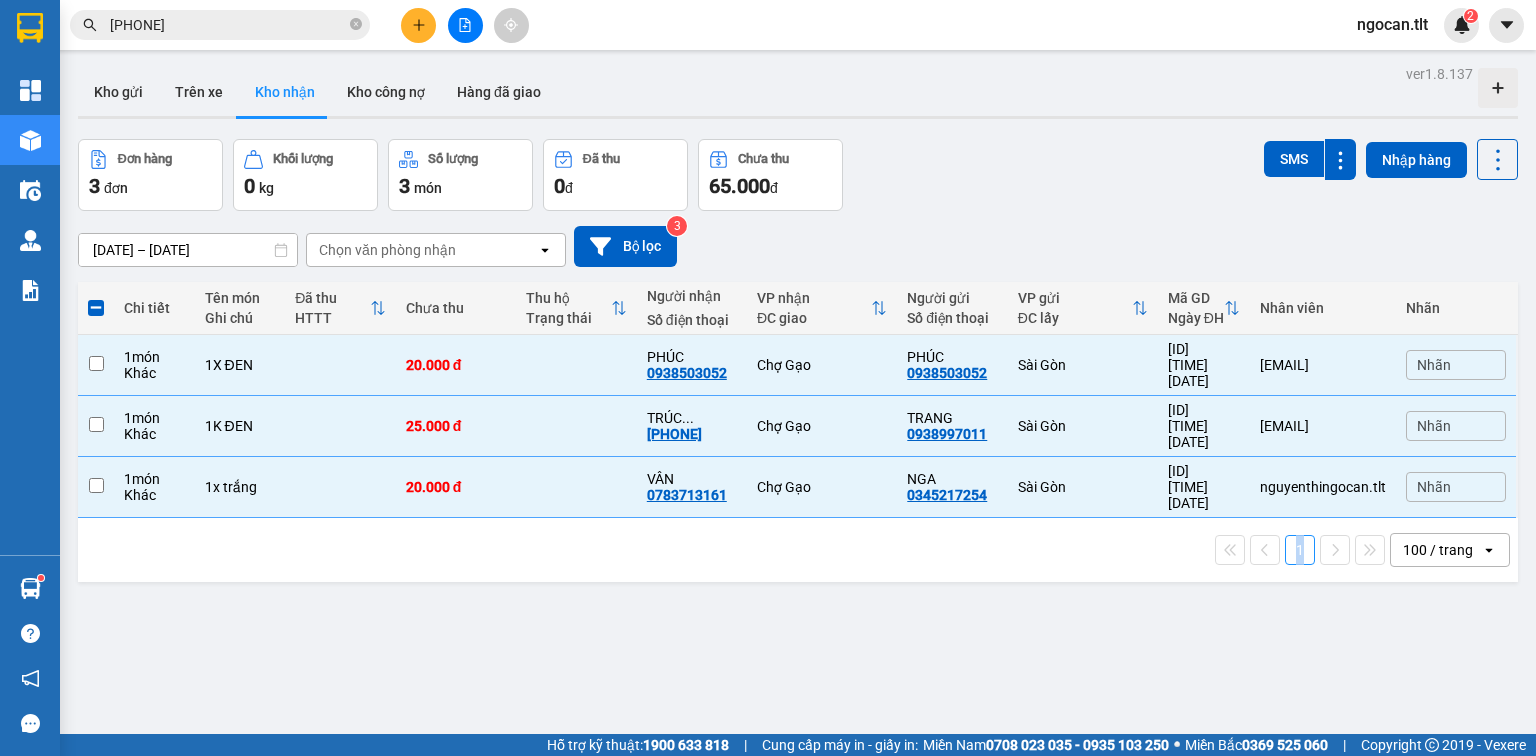checkbox on "false" 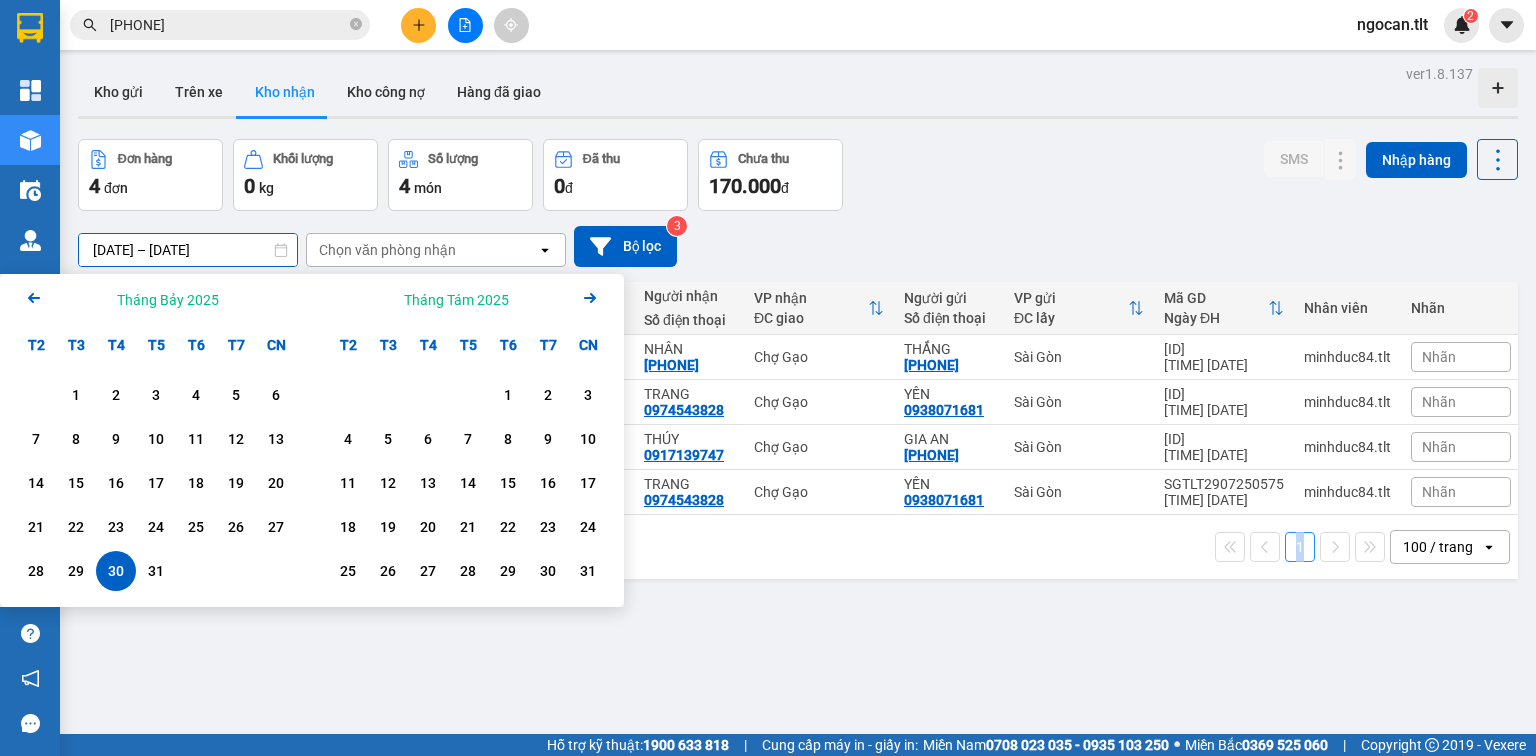 click on "[DATE] – [DATE]" at bounding box center [188, 250] 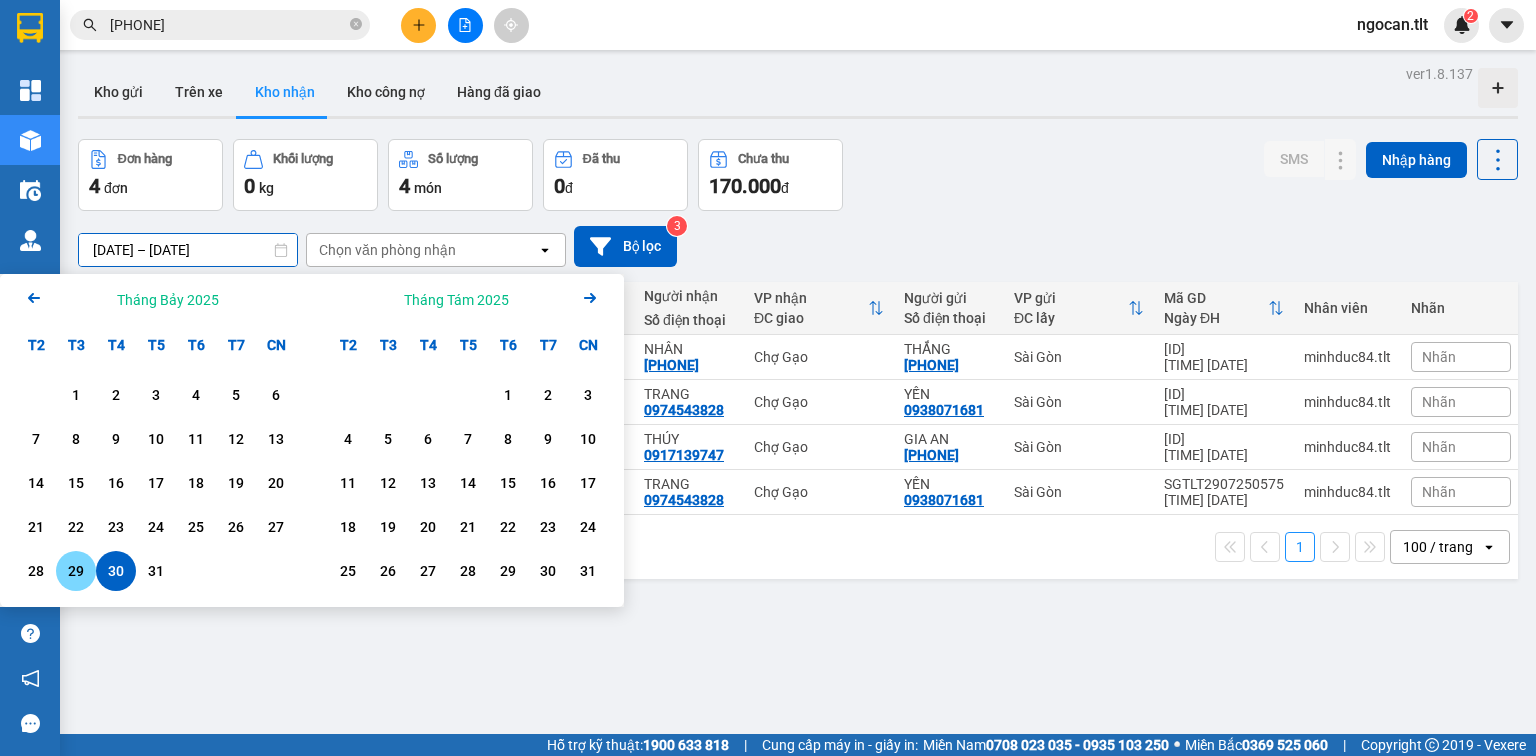 click on "29" at bounding box center [76, 571] 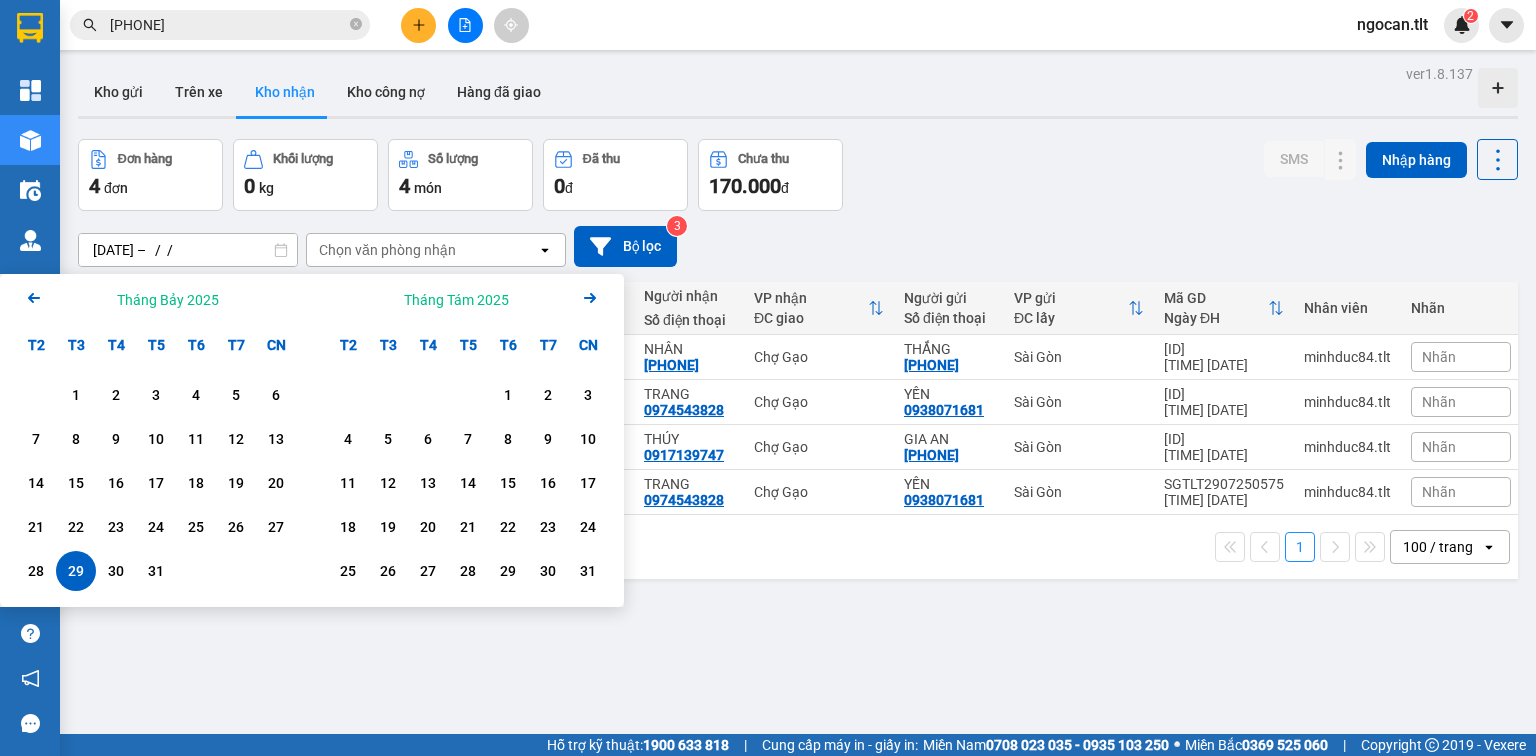 click on "29" at bounding box center [76, 571] 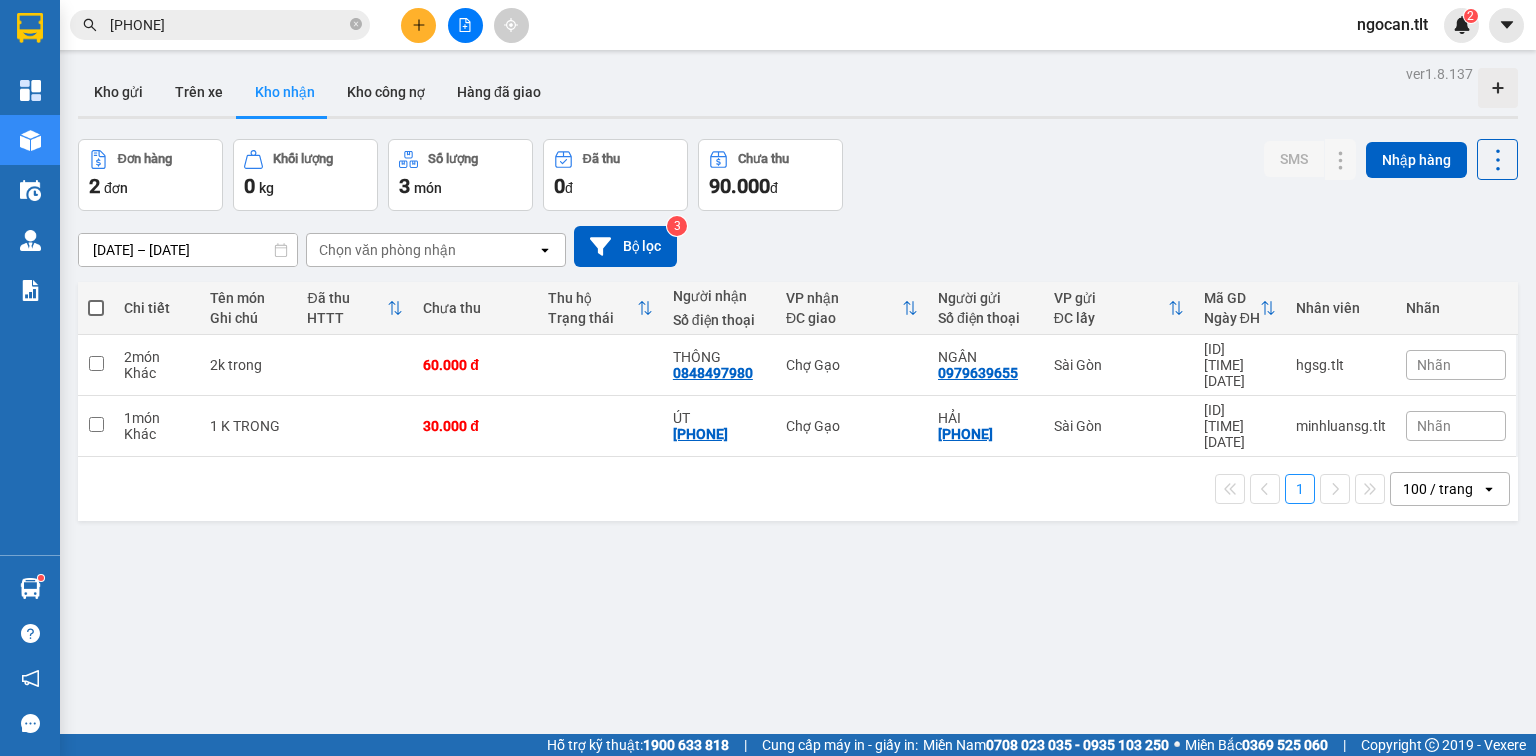click on "[DATE] – [DATE]" at bounding box center (188, 250) 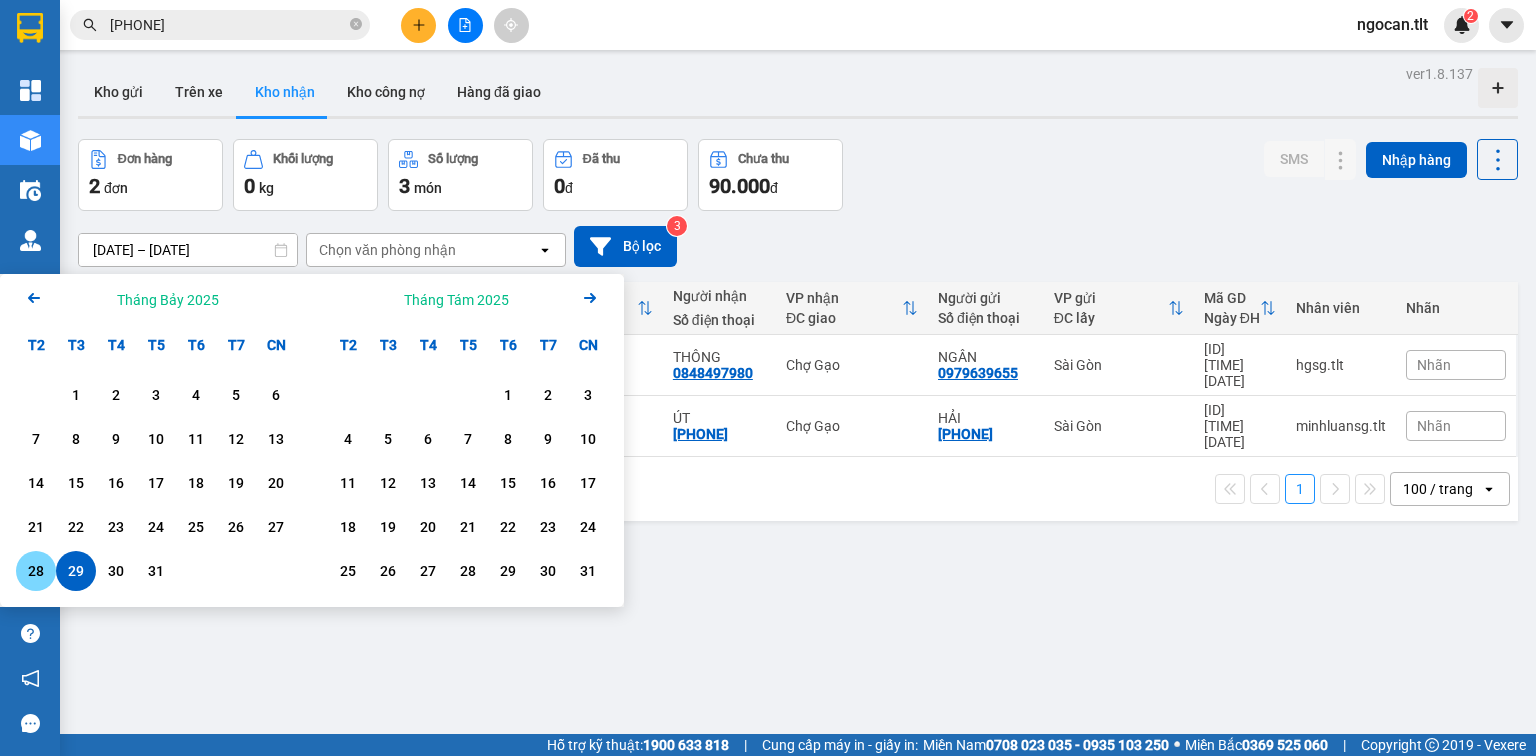 click on "28" at bounding box center [36, 571] 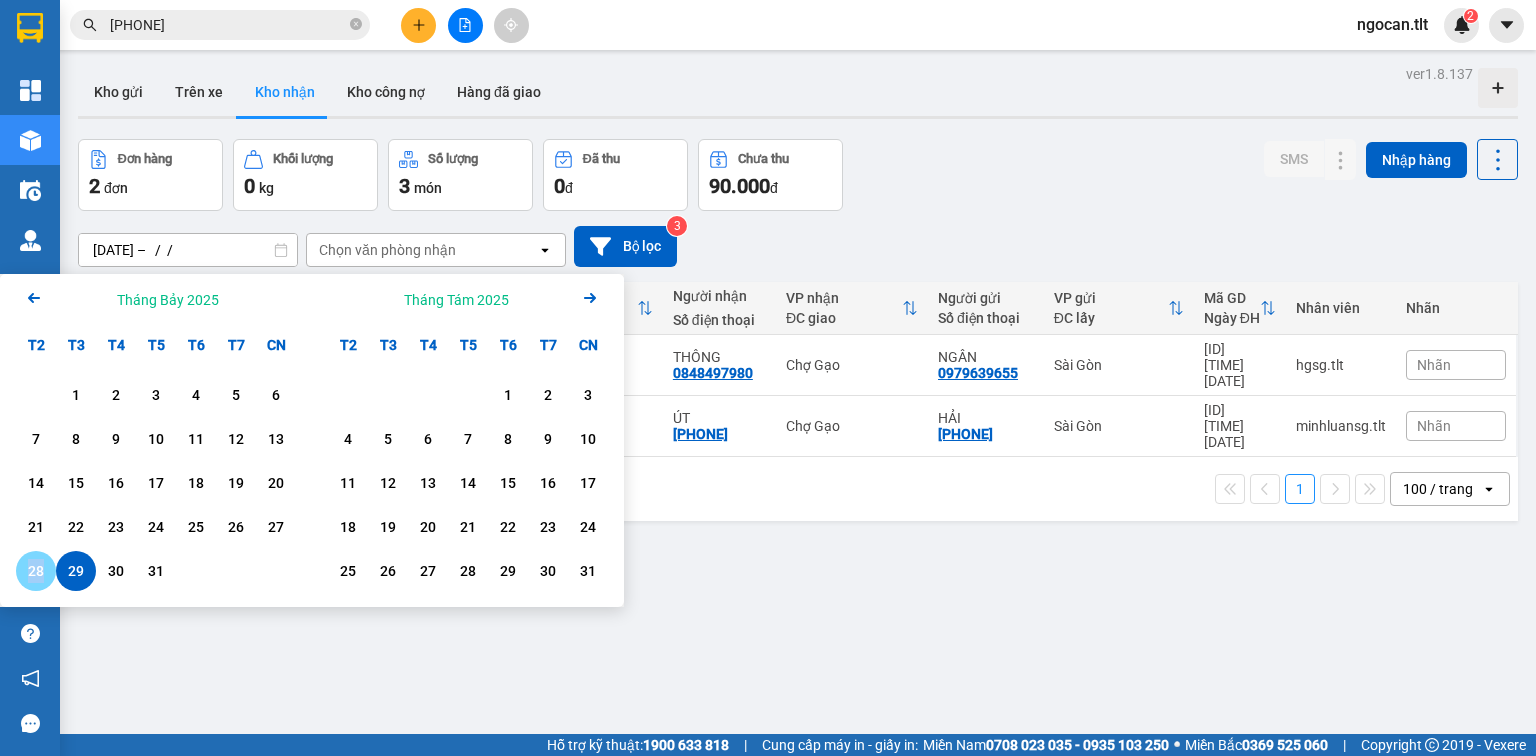 click on "28" at bounding box center (36, 571) 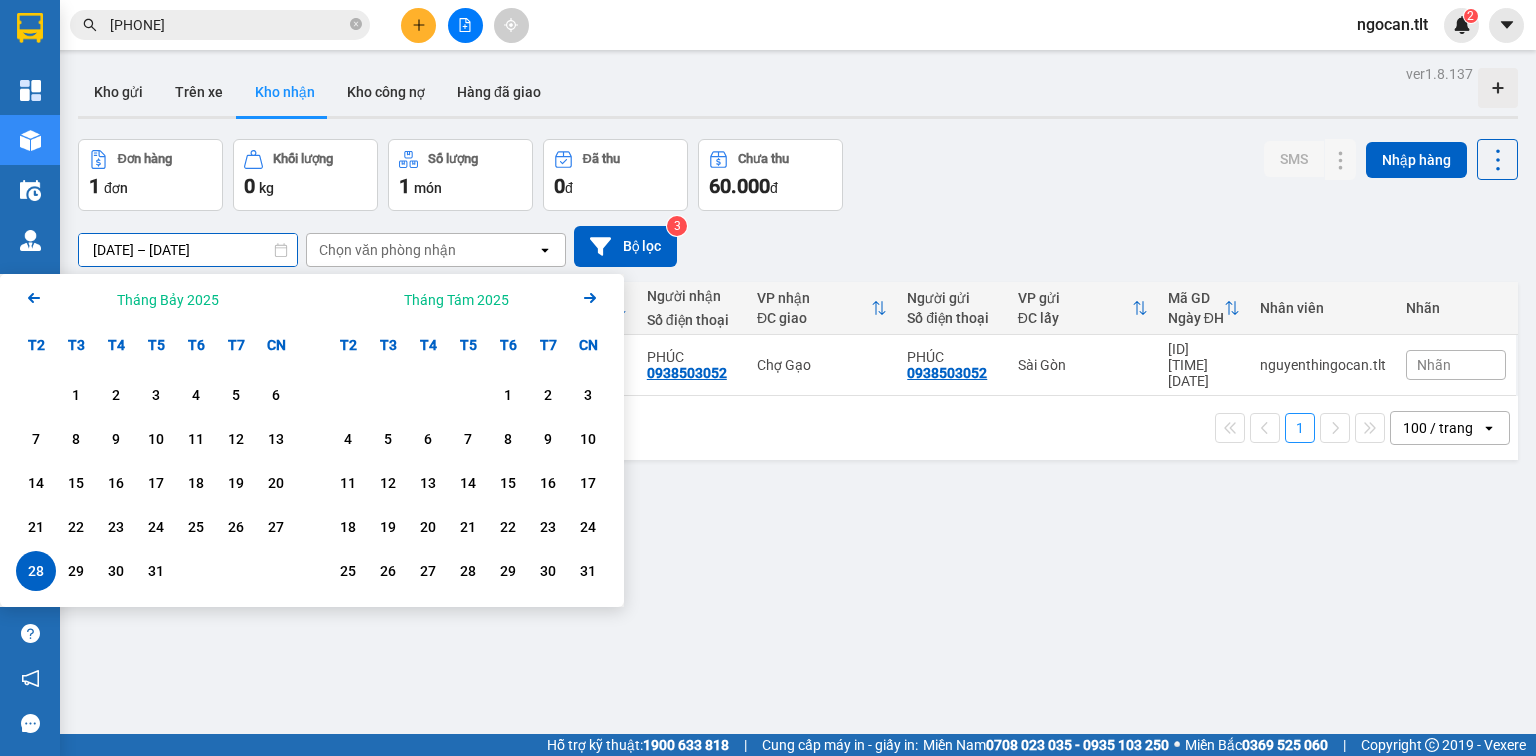 click on "[DATE] – [DATE]" at bounding box center (188, 250) 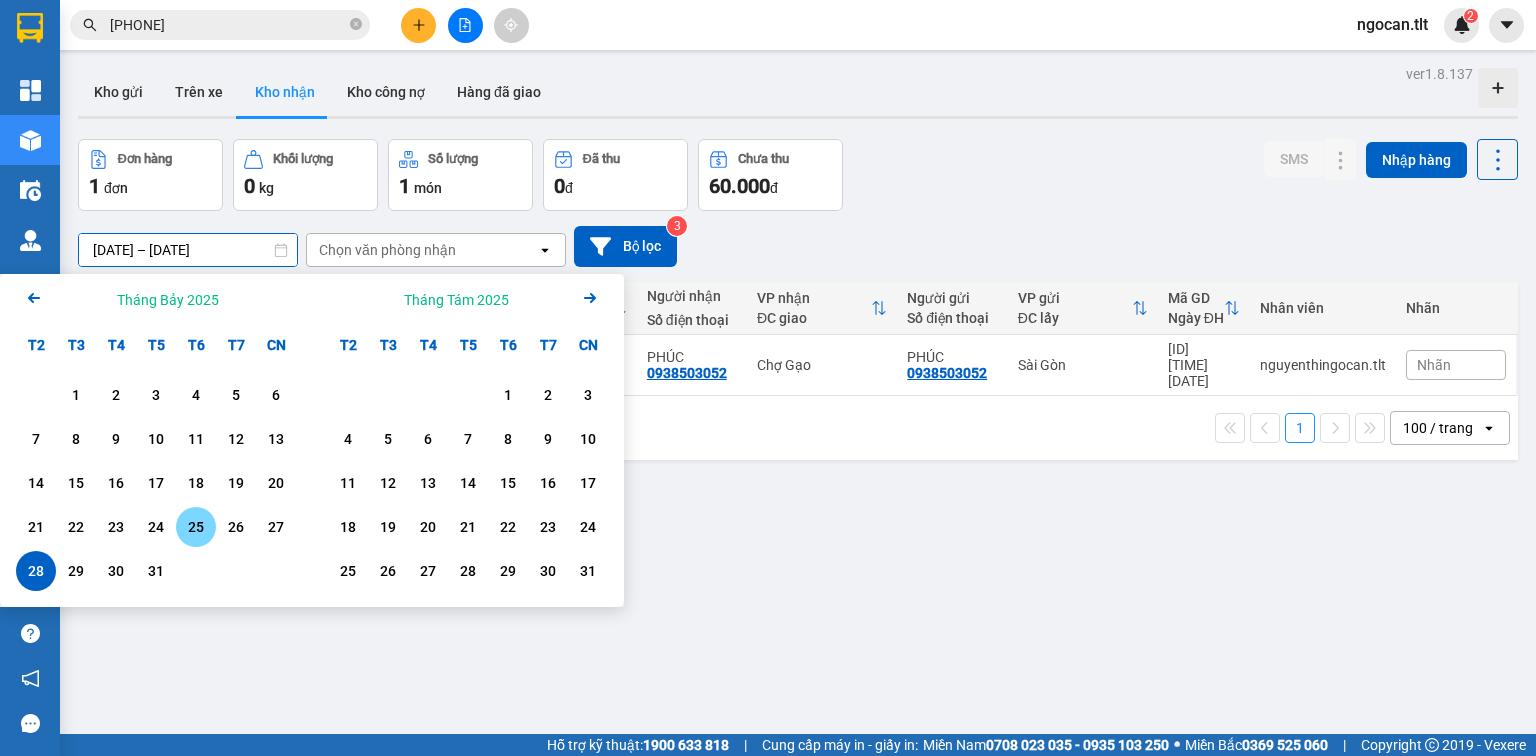 click on "25" at bounding box center [196, 527] 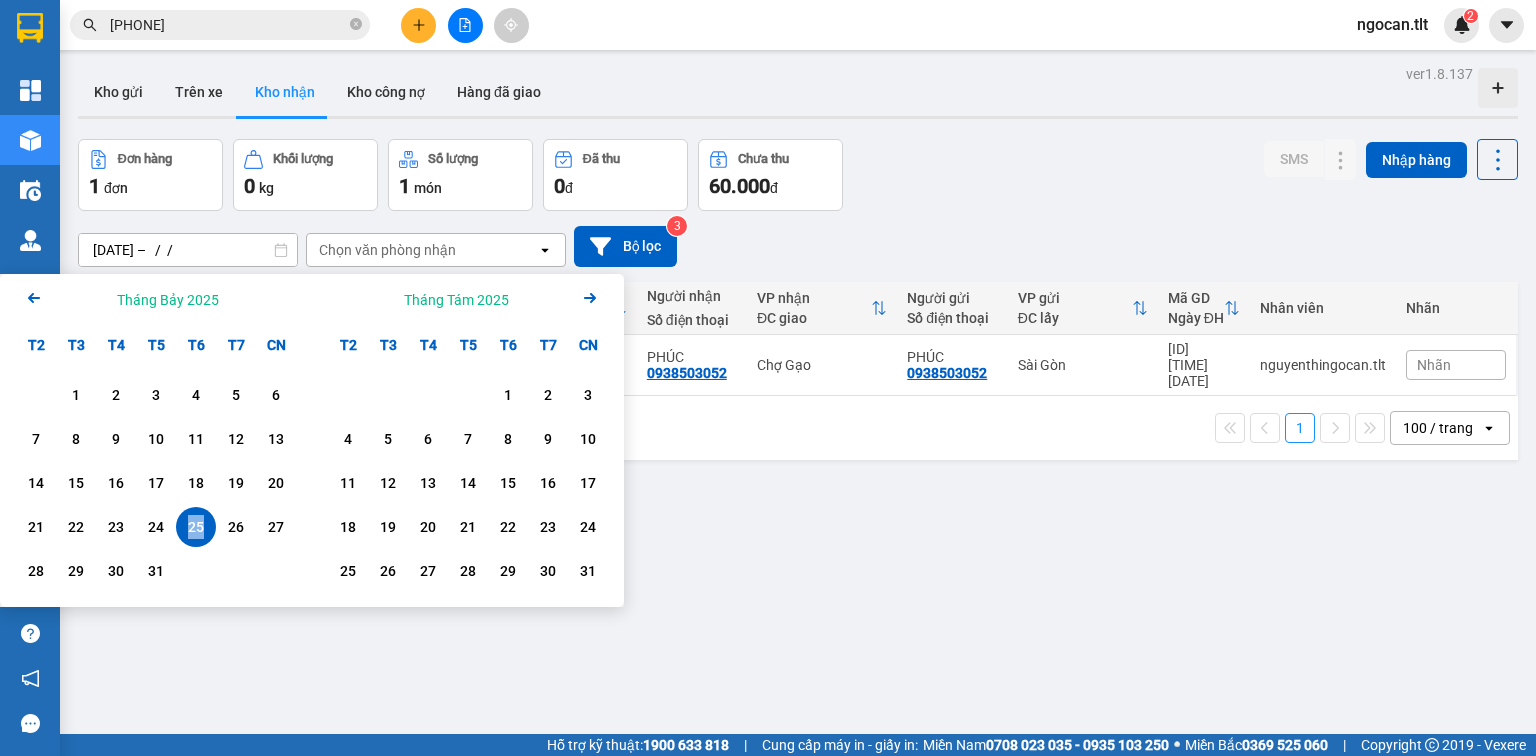click on "25" at bounding box center (196, 527) 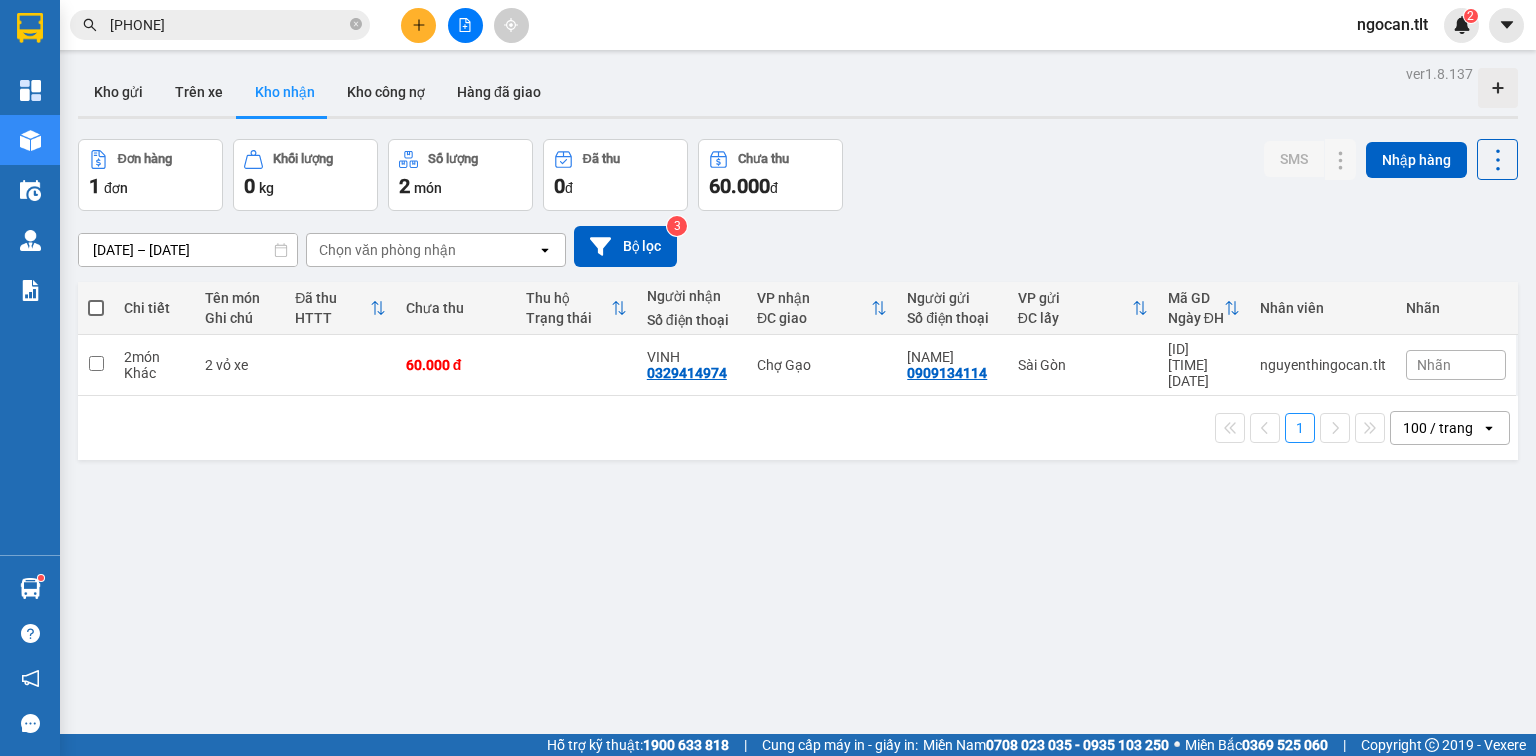 click on "ver  1.8.137 Kho gửi Trên xe Kho nhận Kho công nợ Hàng đã giao Đơn hàng 1 đơn Khối lượng 0 kg Số lượng 2 món Đã thu 0  đ Chưa thu 60.000  đ SMS Nhập hàng [DATE] – [DATE] Press the down arrow key to interact with the calendar and select a date. Press the escape button to close the calendar. Selected date range is from [DATE] to [DATE]. Chọn văn phòng nhận open Bộ lọc 3 Chi tiết Tên món Ghi chú Đã thu HTTT Chưa thu Thu hộ Trạng thái Người nhận Số điện thoại VP nhận ĐC giao Người gửi Số điện thoại VP gửi ĐC lấy Mã GD Ngày ĐH Nhân viên Nhãn 2  món Khác 2 vỏ xe 60.000 đ [NAME] [PHONE] [CITY] [NAME] [PHONE] [ID] [TIME] [DATE] [EMAIL] Nhãn 1 100 / trang open Đang tải dữ liệu" at bounding box center [798, 438] 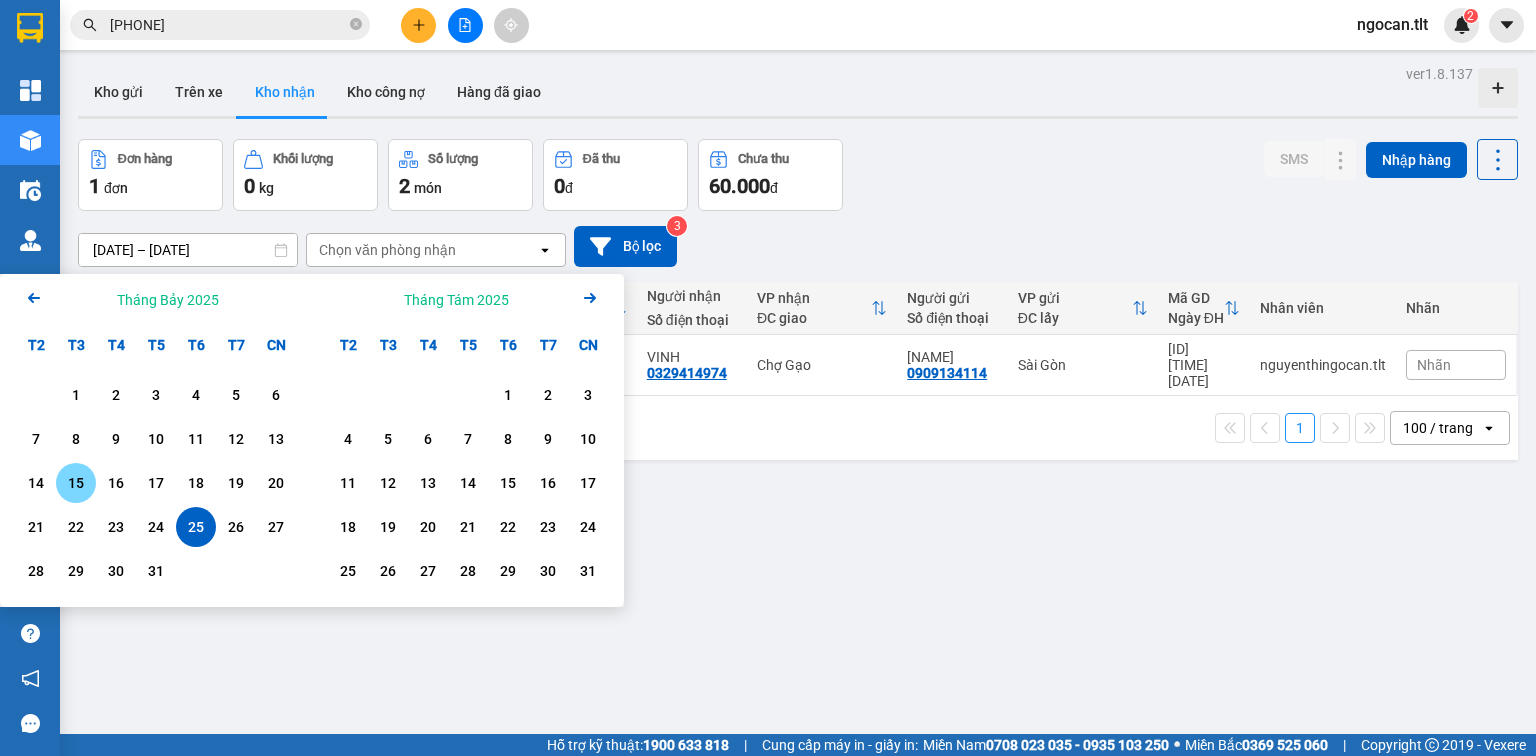 click on "15" at bounding box center [76, 483] 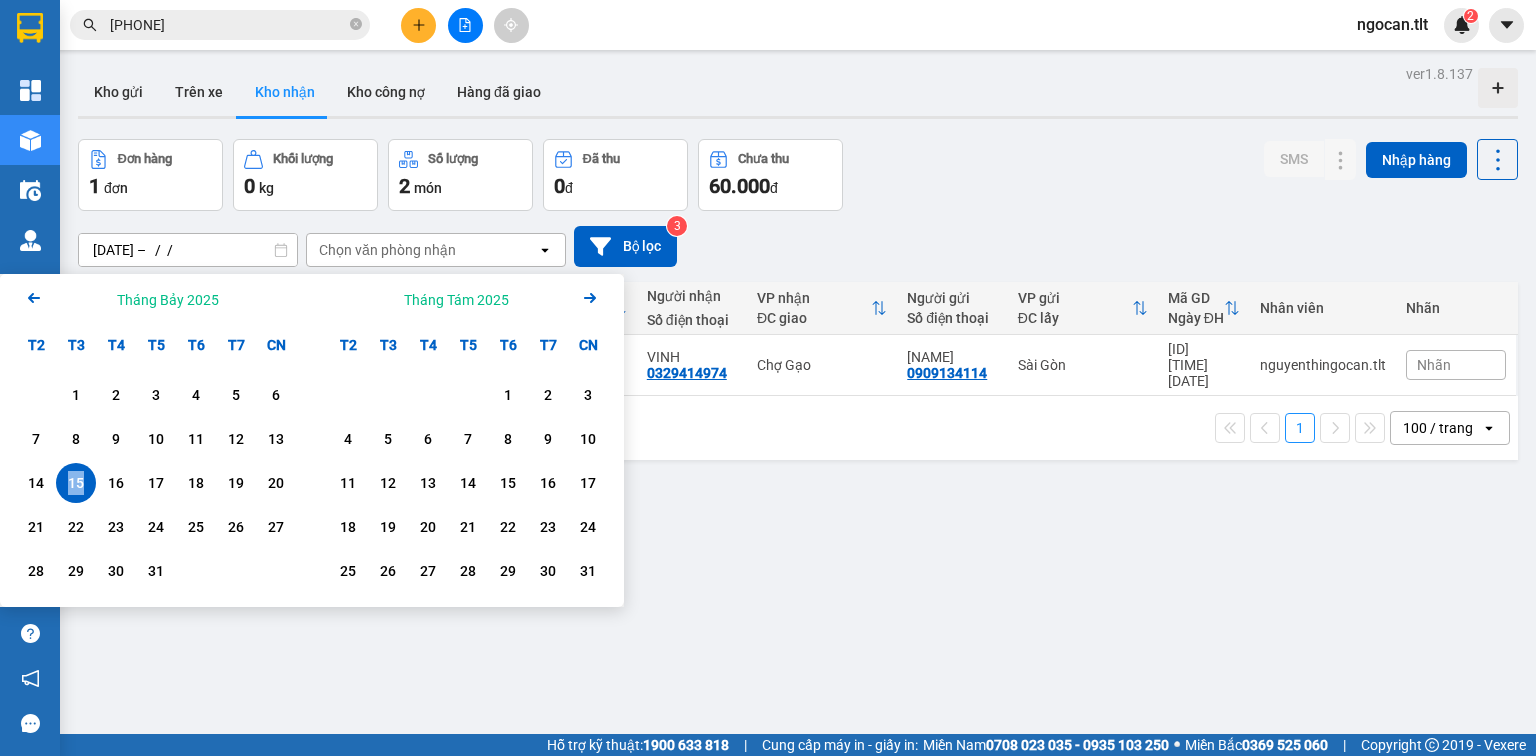 click on "15" at bounding box center (76, 483) 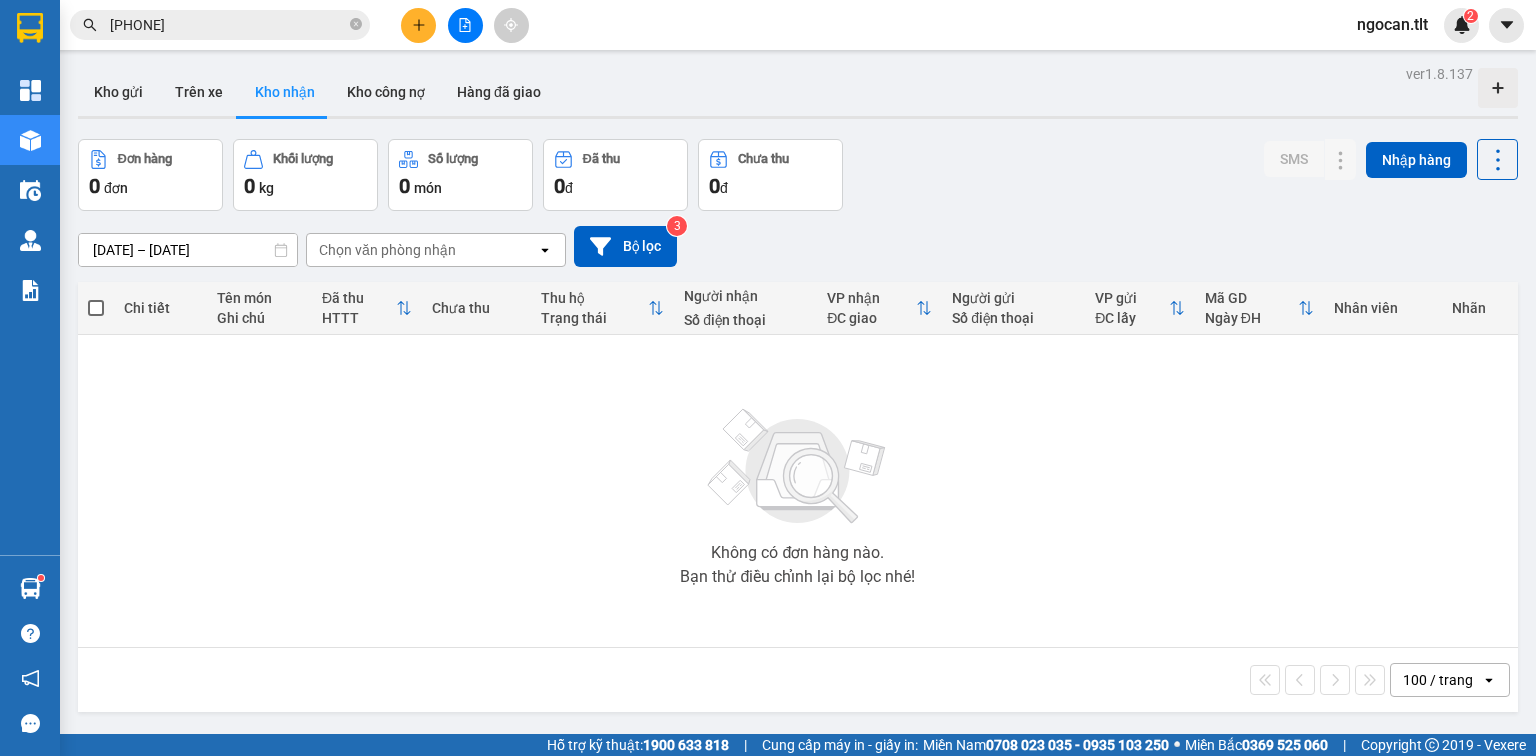 click on "ver  1.8.137 Kho gửi Trên xe Kho nhận Kho công nợ Hàng đã giao Đơn hàng 0 đơn Khối lượng 0 kg Số lượng 0 món Đã thu 0  đ Chưa thu 0  đ SMS Nhập hàng [DATE] – [DATE] Press the down arrow key to interact with the calendar and select a date. Press the escape button to close the calendar. Selected date range is from [DATE] to [DATE]. Chọn văn phòng nhận open Bộ lọc 3 Chi tiết Tên món Ghi chú Đã thu HTTT Chưa thu Thu hộ Trạng thái Người nhận Số điện thoại VP nhận ĐC giao Người gửi Số điện thoại VP gửi ĐC lấy Mã GD Ngày ĐH Nhân viên Nhãn Không có đơn hàng nào. Bạn thử điều chỉnh lại bộ lọc nhé! 100 / trang open Đang tải dữ liệu" at bounding box center [798, 438] 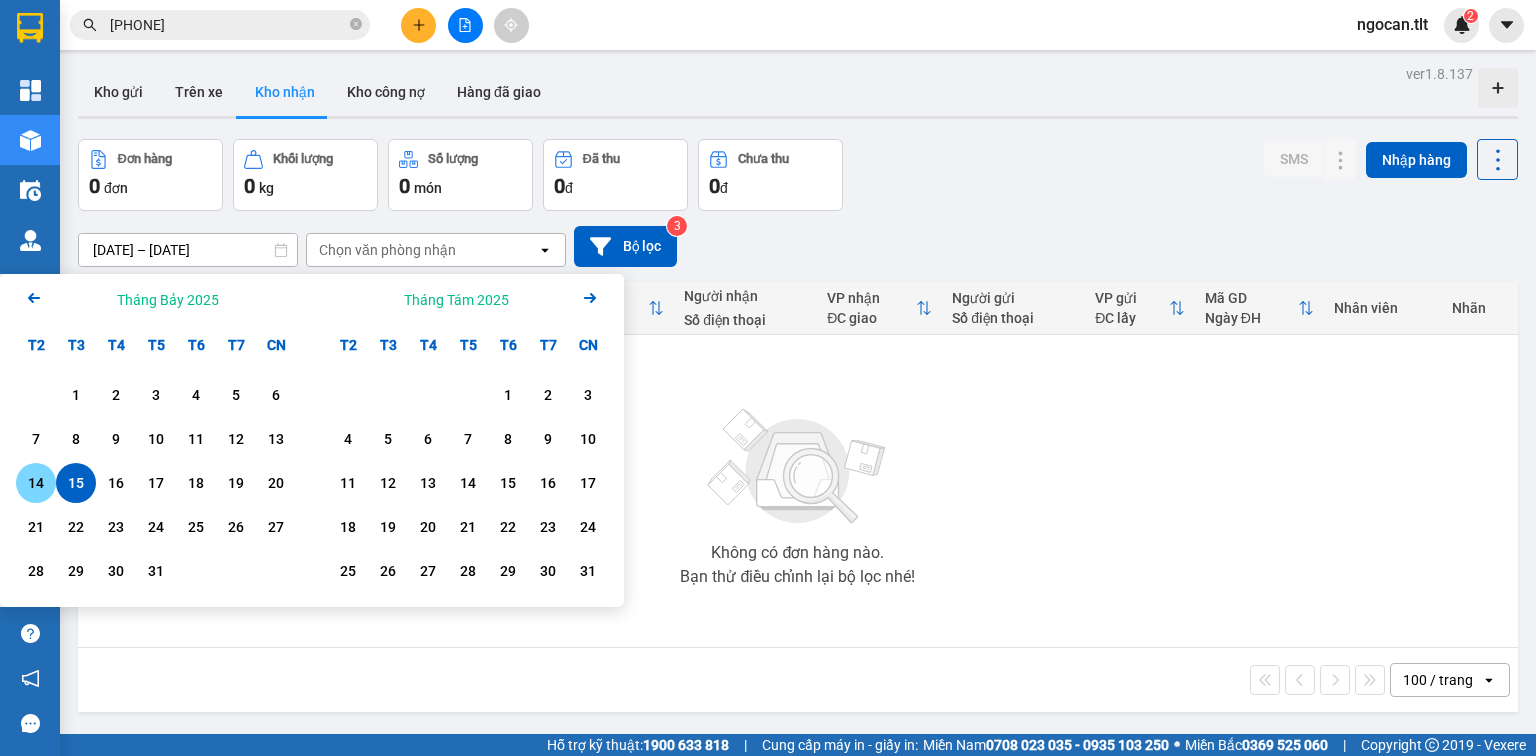 click on "14" at bounding box center (36, 483) 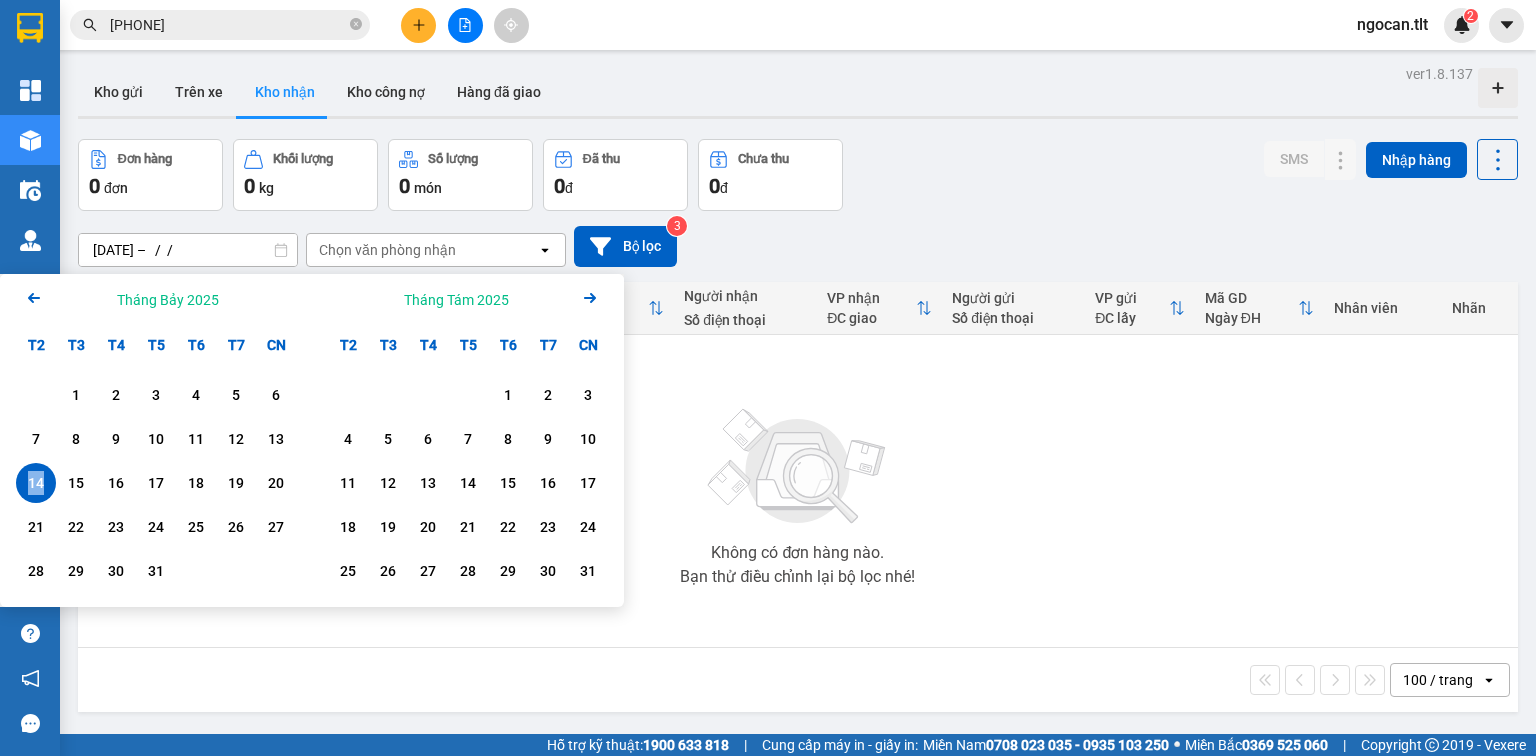 click on "14" at bounding box center (36, 483) 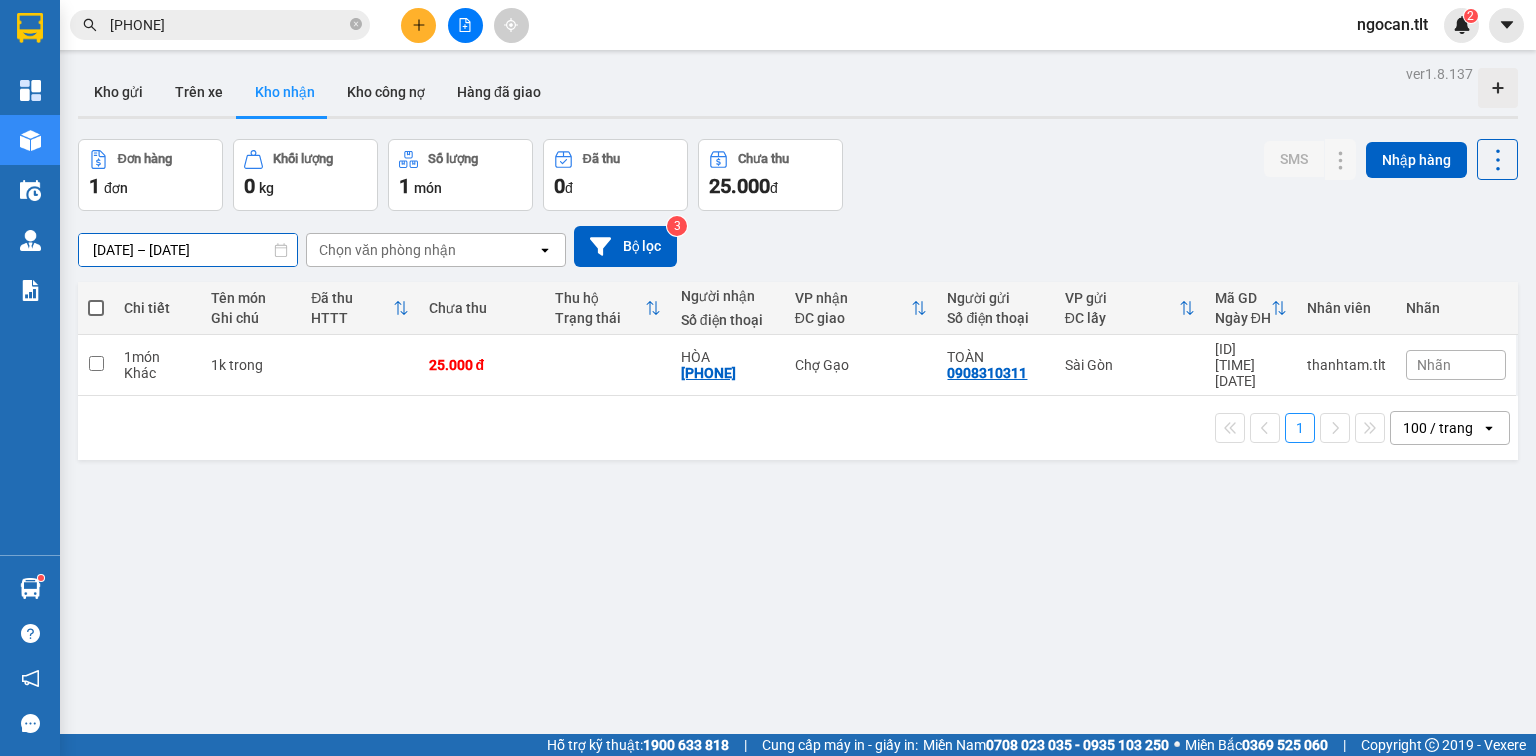 click on "[DATE] – [DATE]" at bounding box center [188, 250] 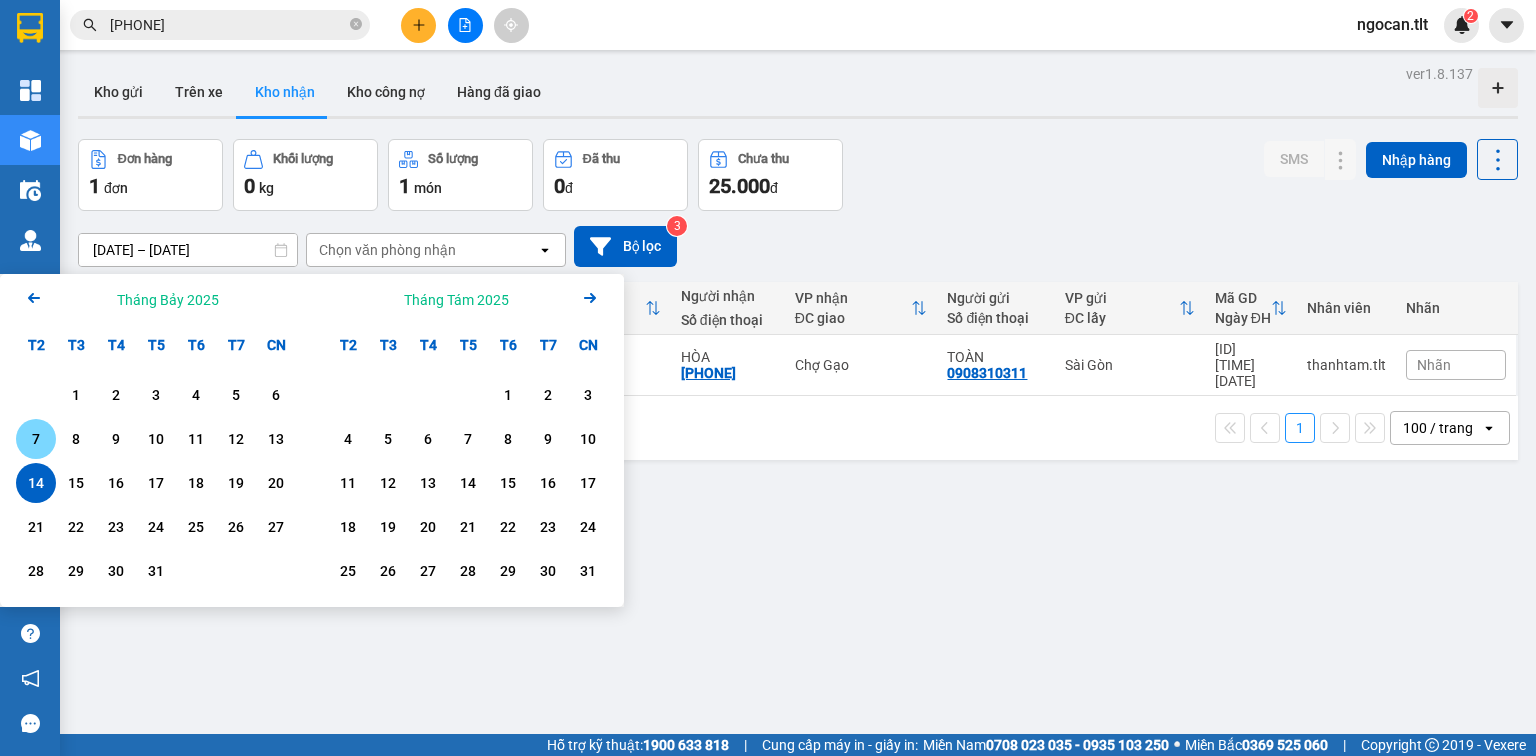 click on "7" at bounding box center [36, 439] 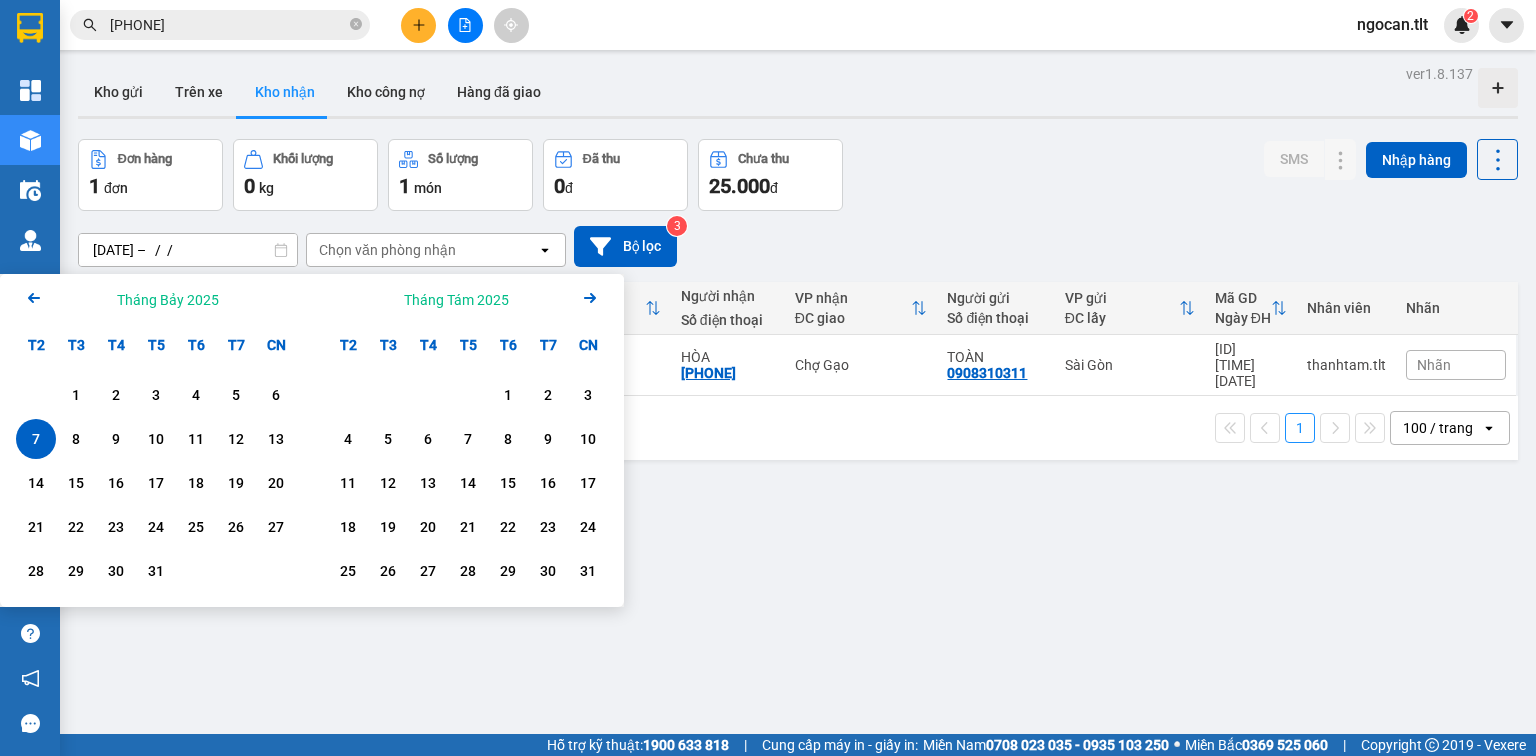 click on "7" at bounding box center (36, 439) 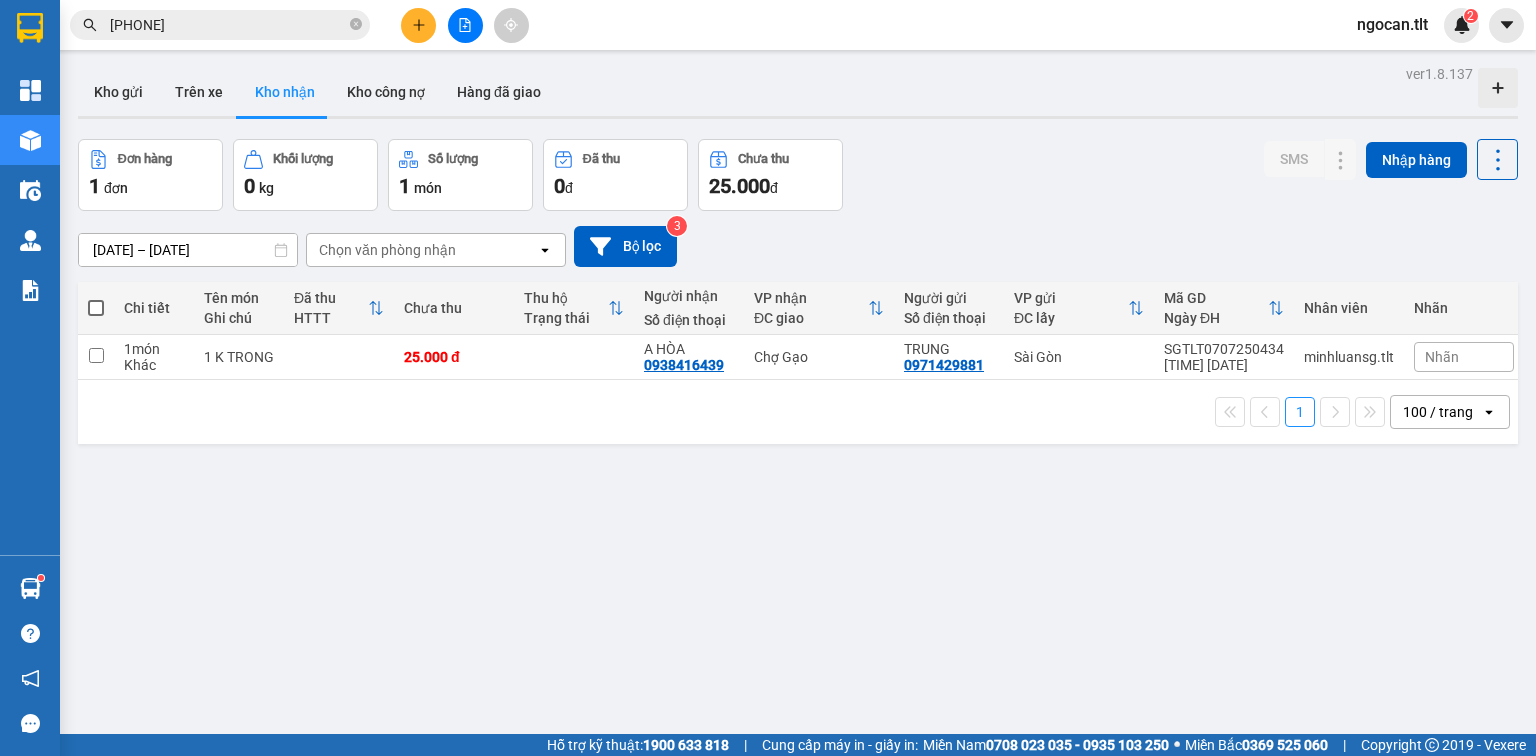 click on "[DATE] – [DATE]" at bounding box center (188, 250) 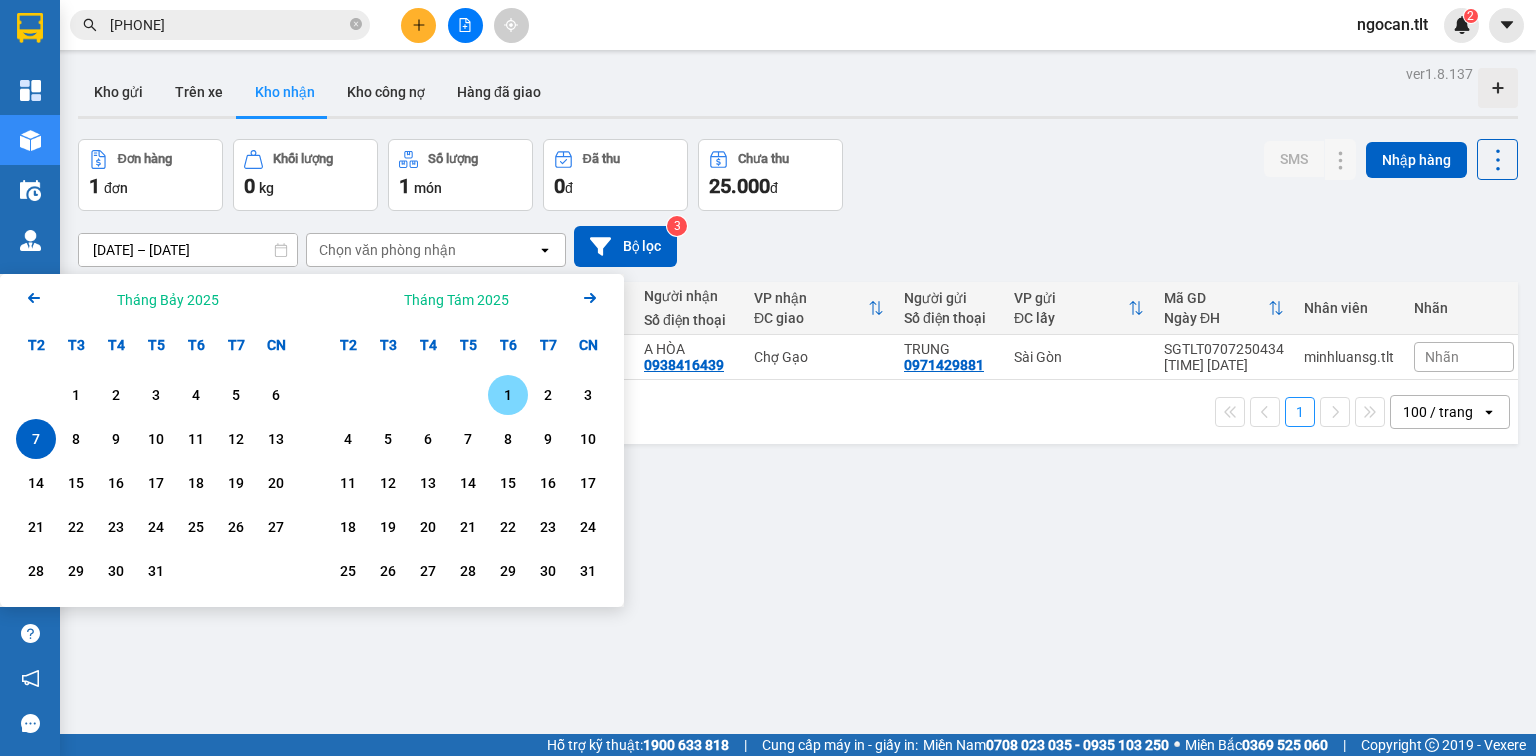 click on "1" at bounding box center [508, 395] 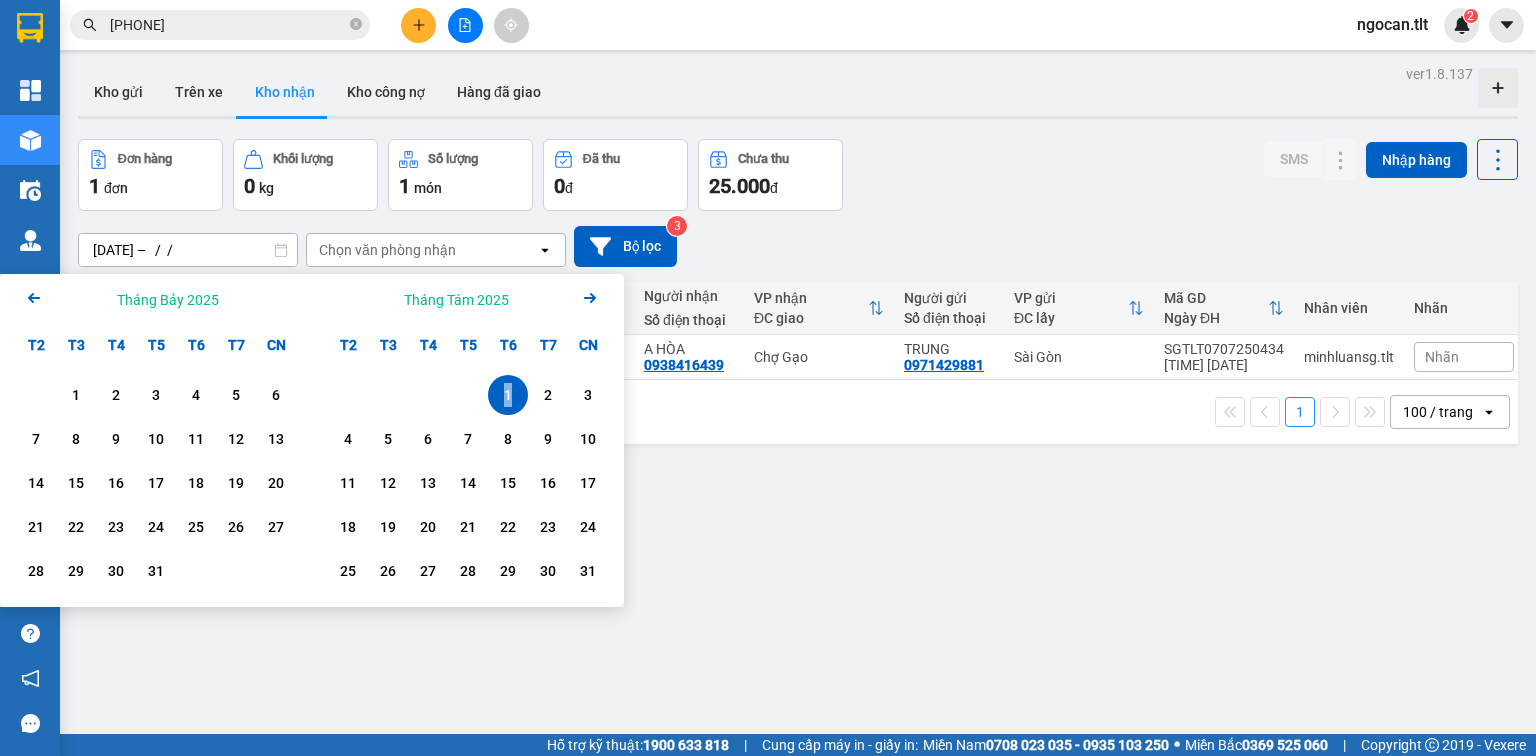 click on "1" at bounding box center (508, 395) 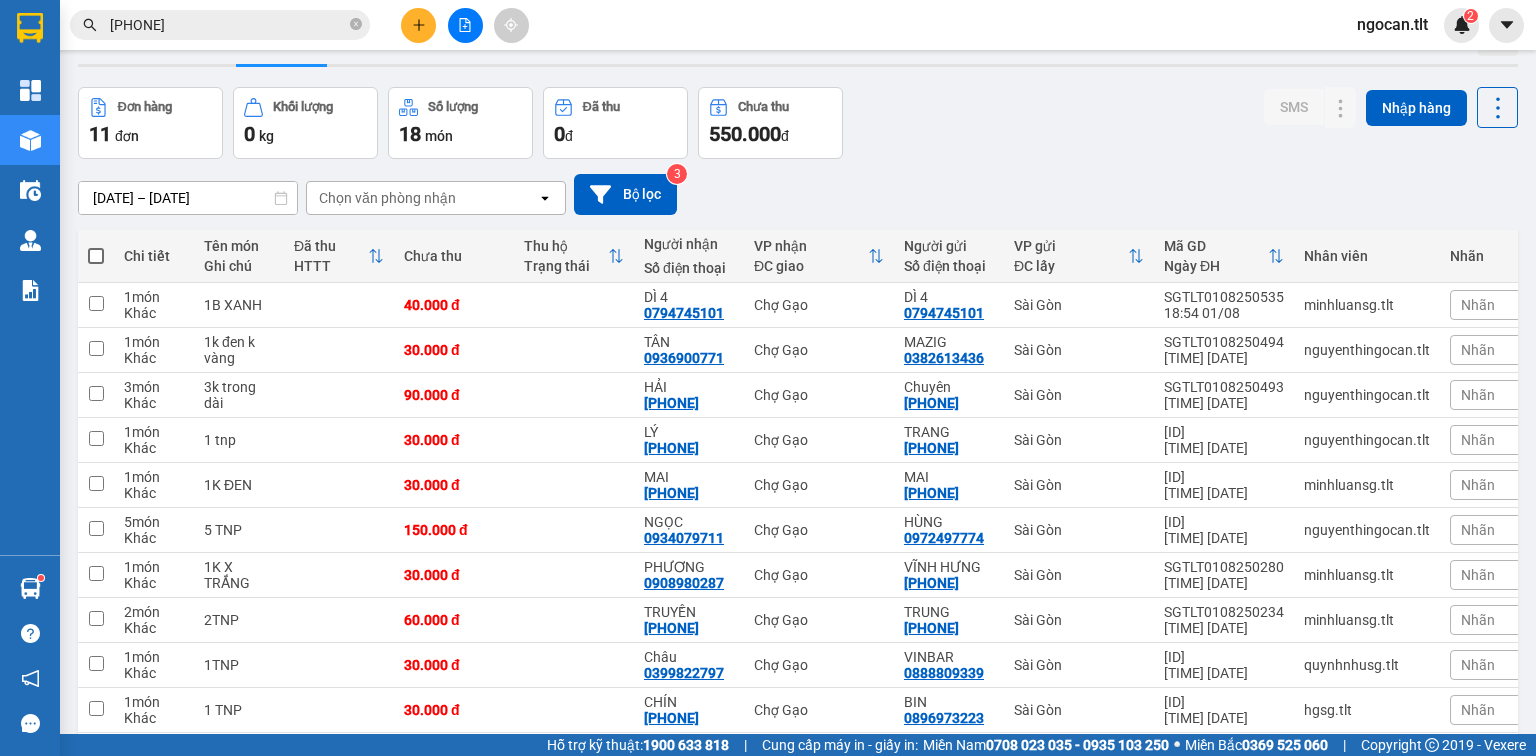 scroll, scrollTop: 0, scrollLeft: 0, axis: both 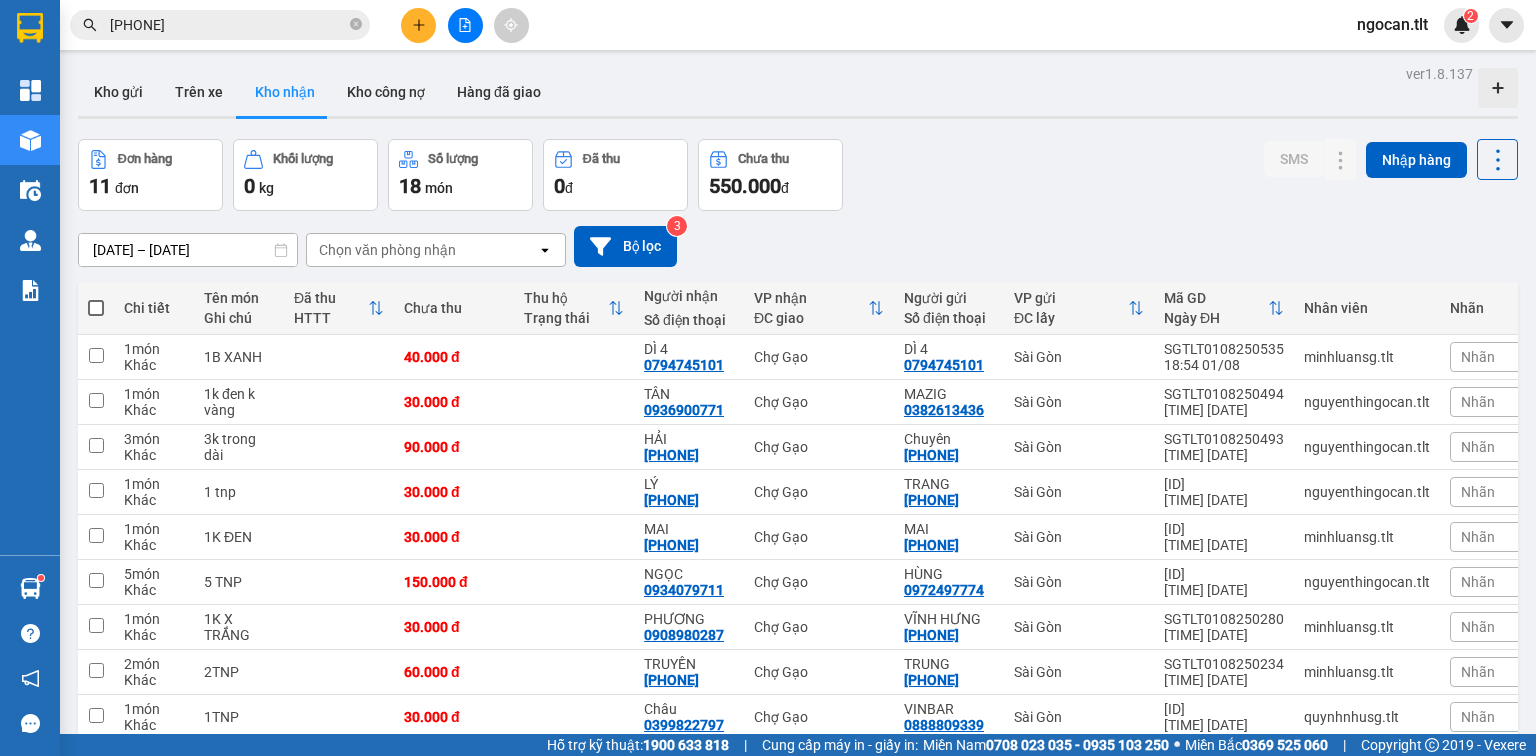 click at bounding box center [96, 308] 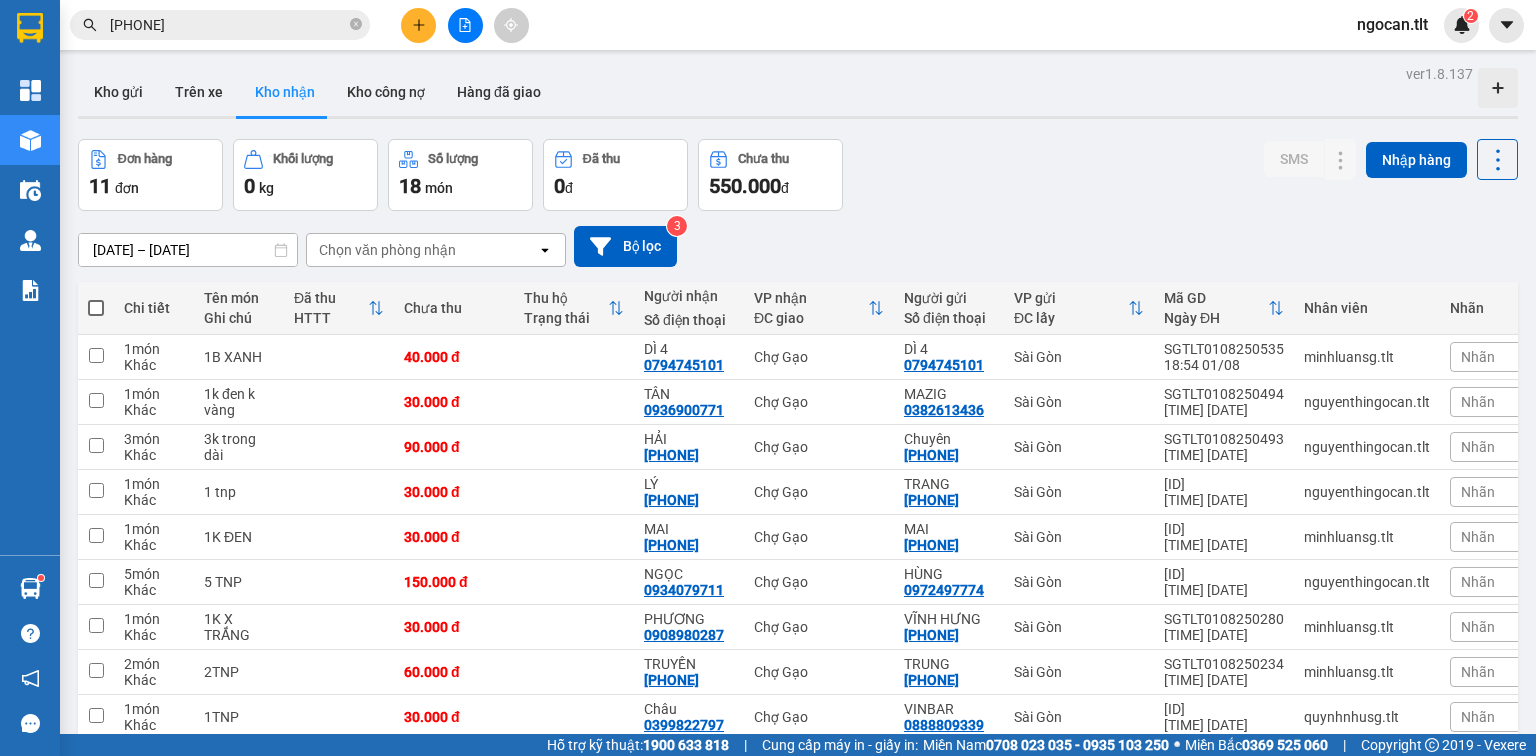 click at bounding box center [96, 298] 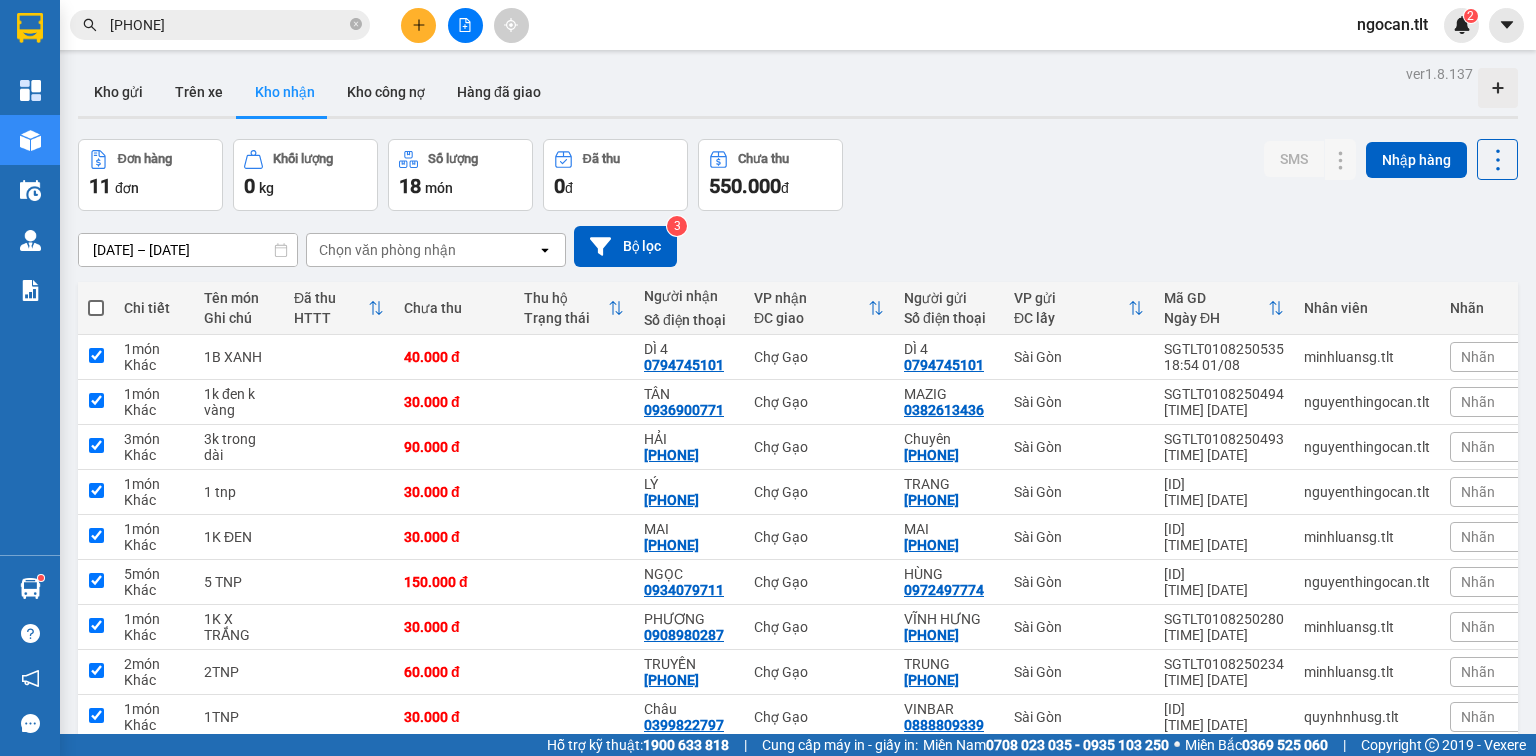 checkbox on "true" 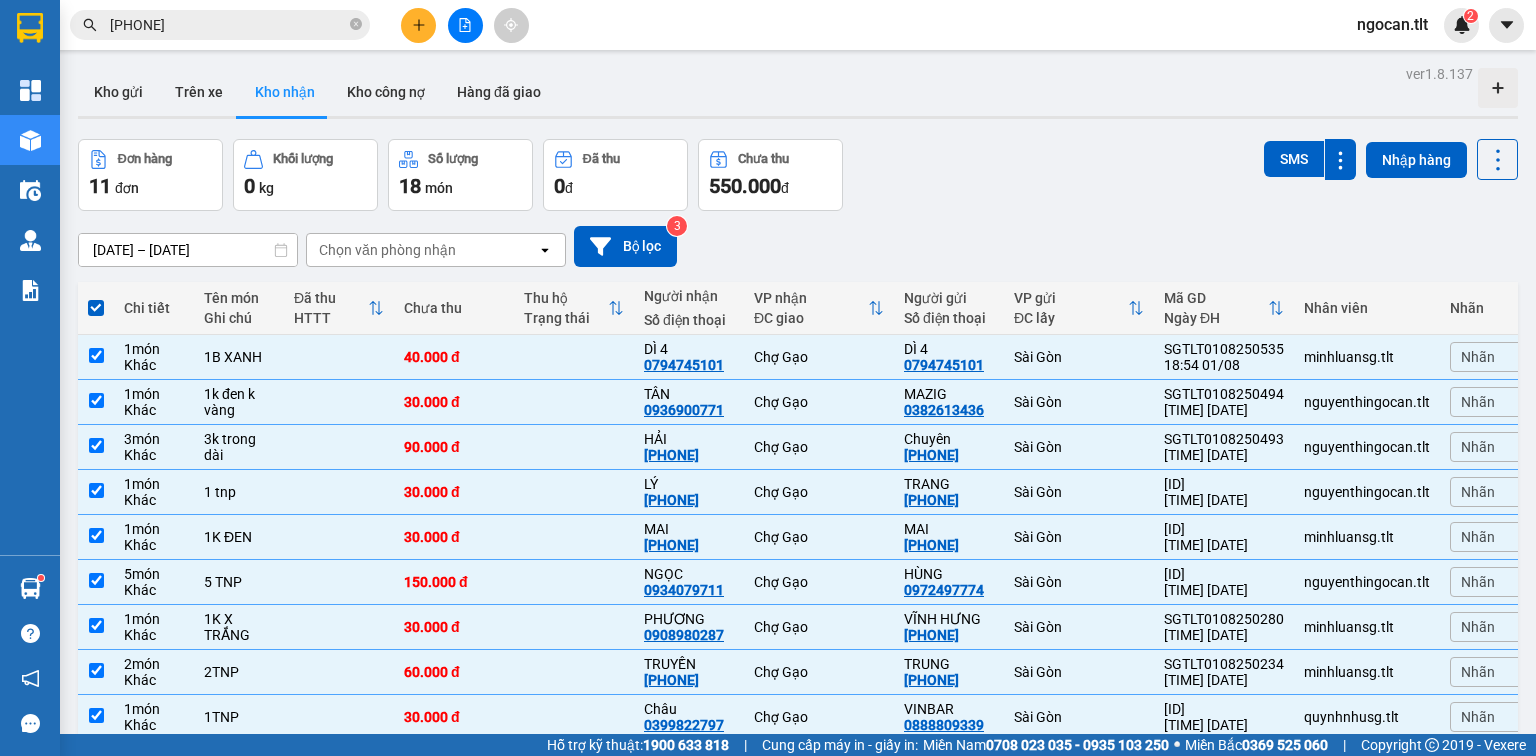 click at bounding box center (96, 308) 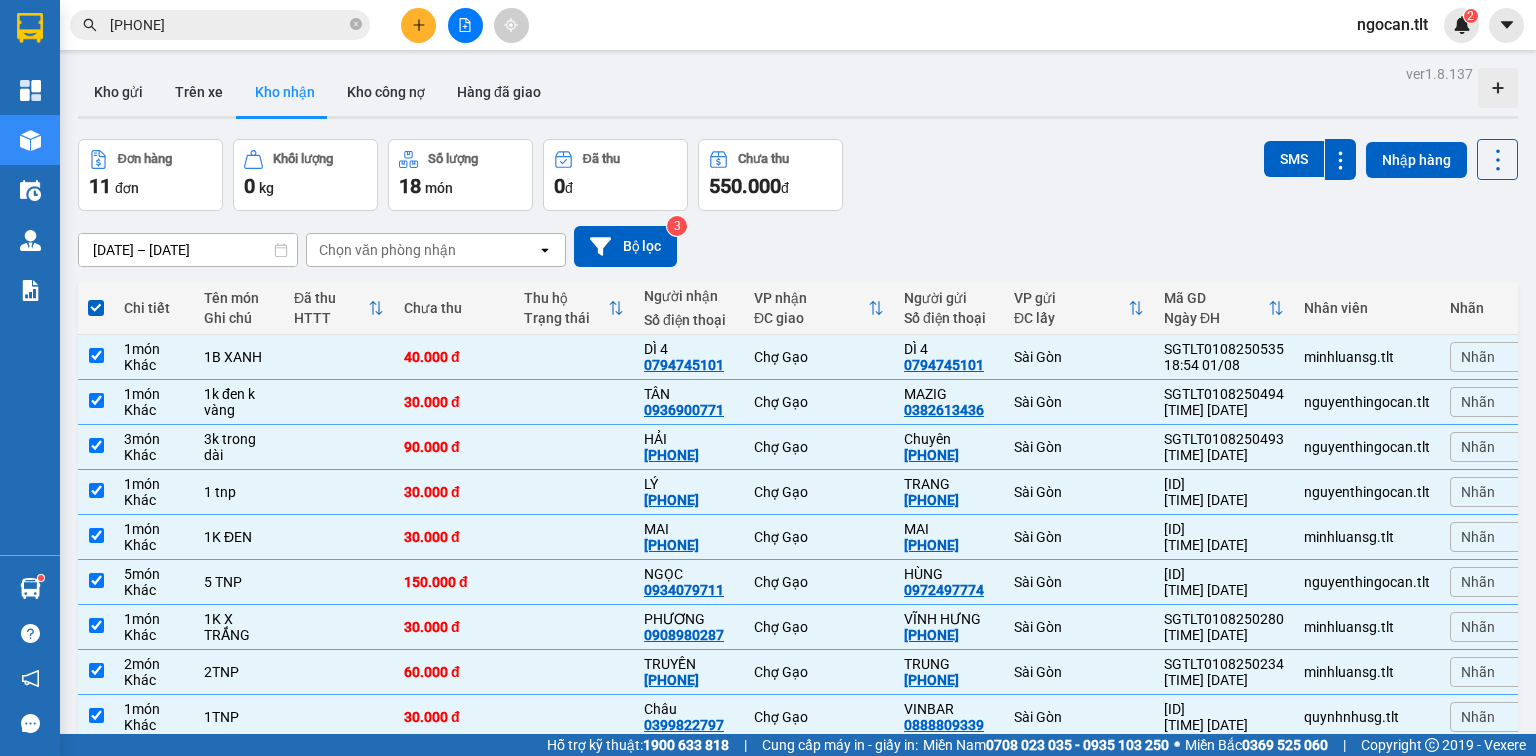 click at bounding box center (96, 308) 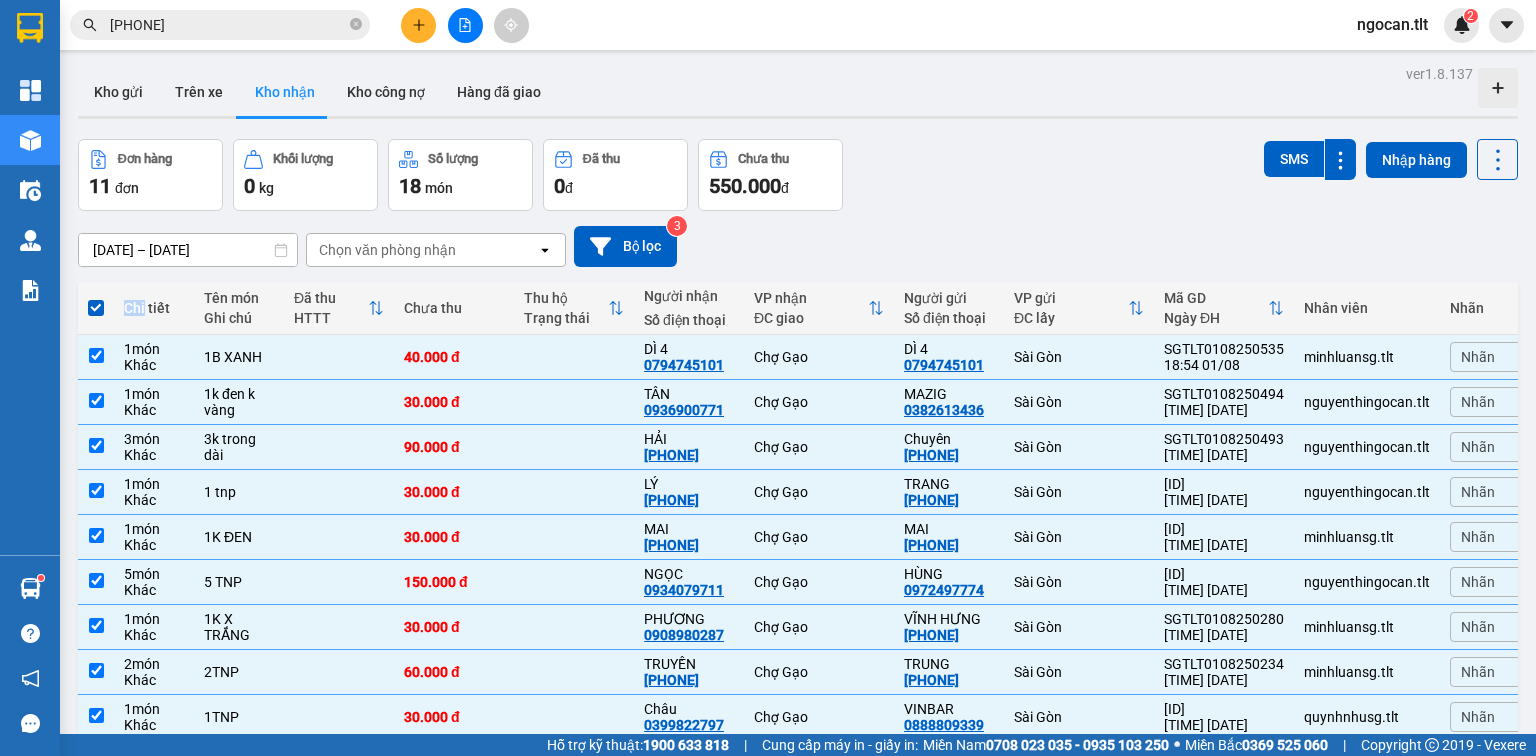 click at bounding box center (96, 308) 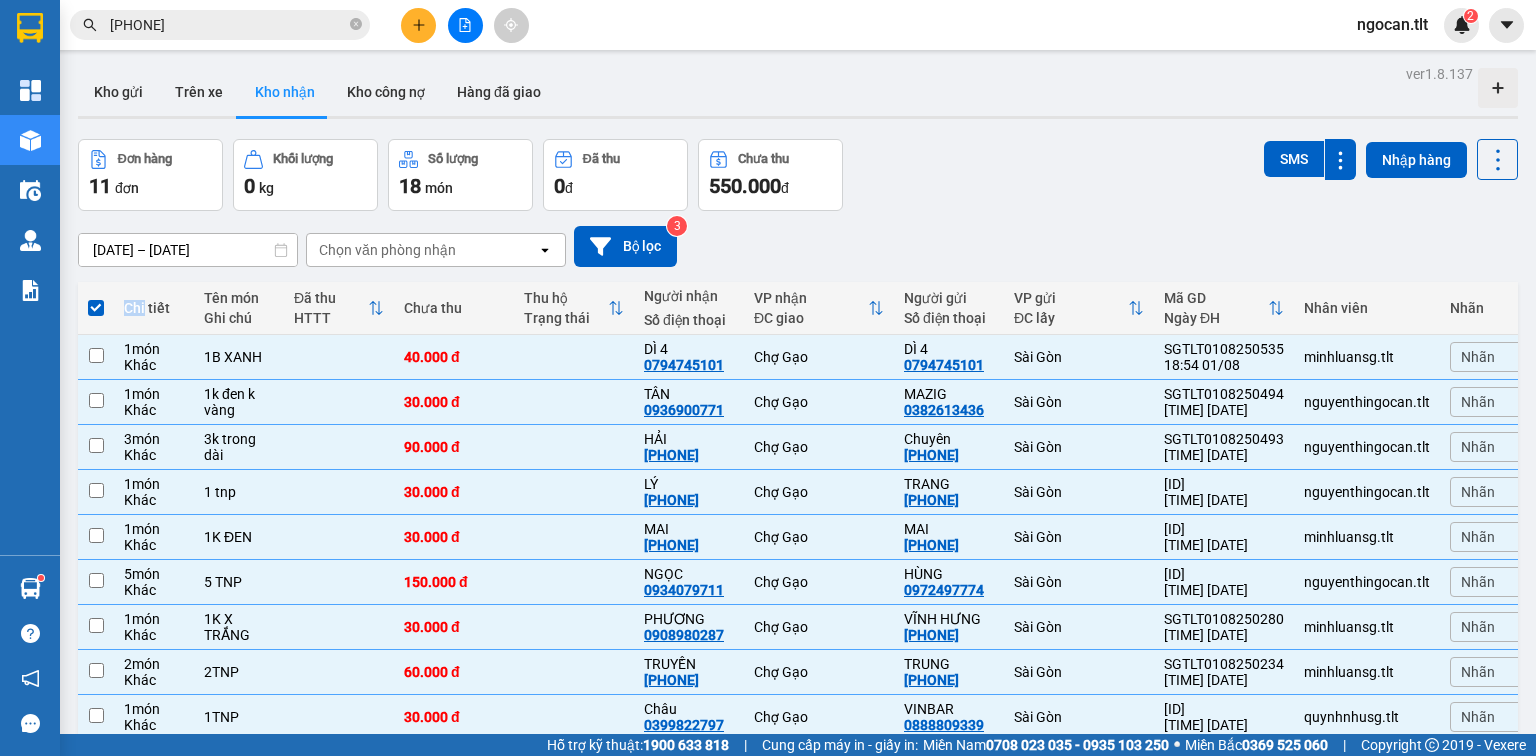 checkbox on "false" 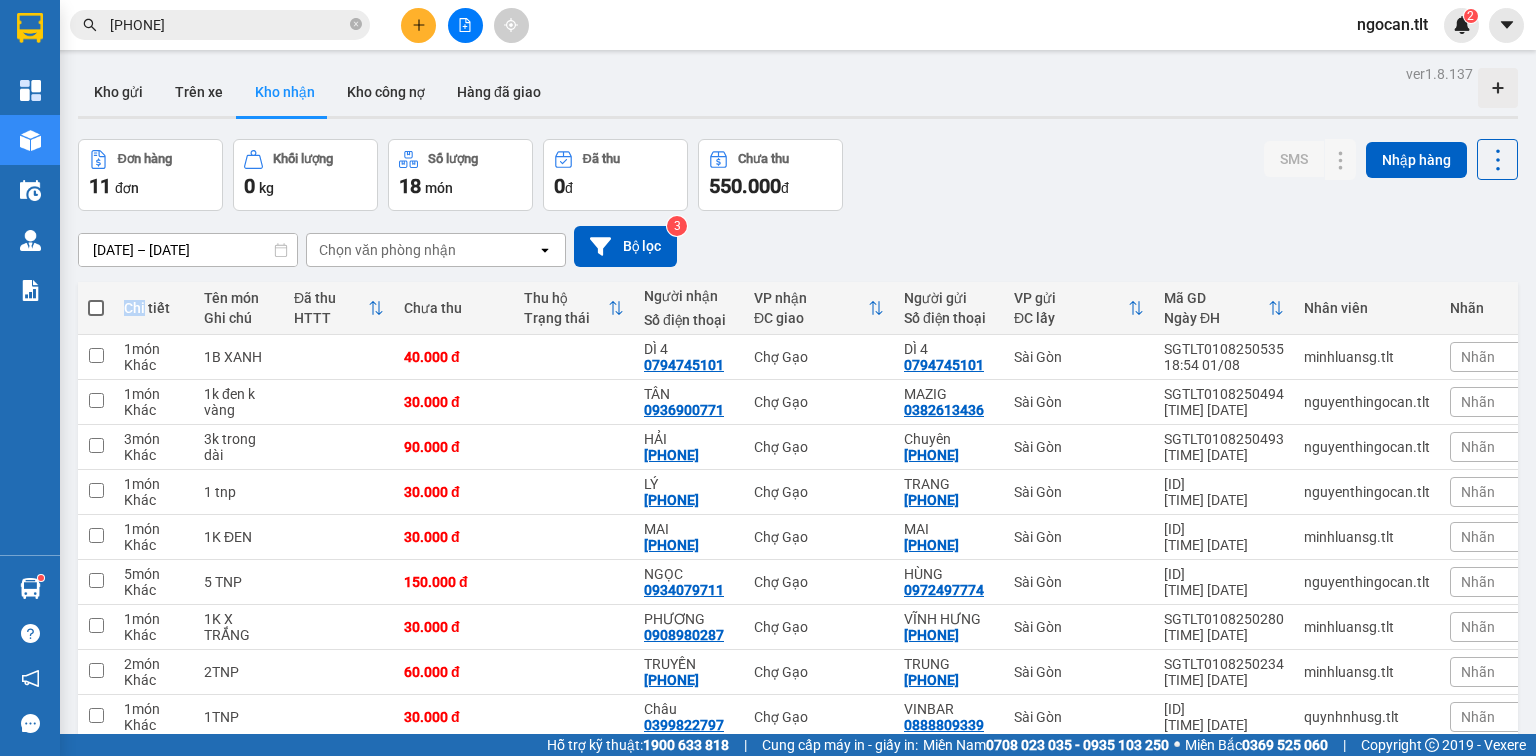click at bounding box center [96, 308] 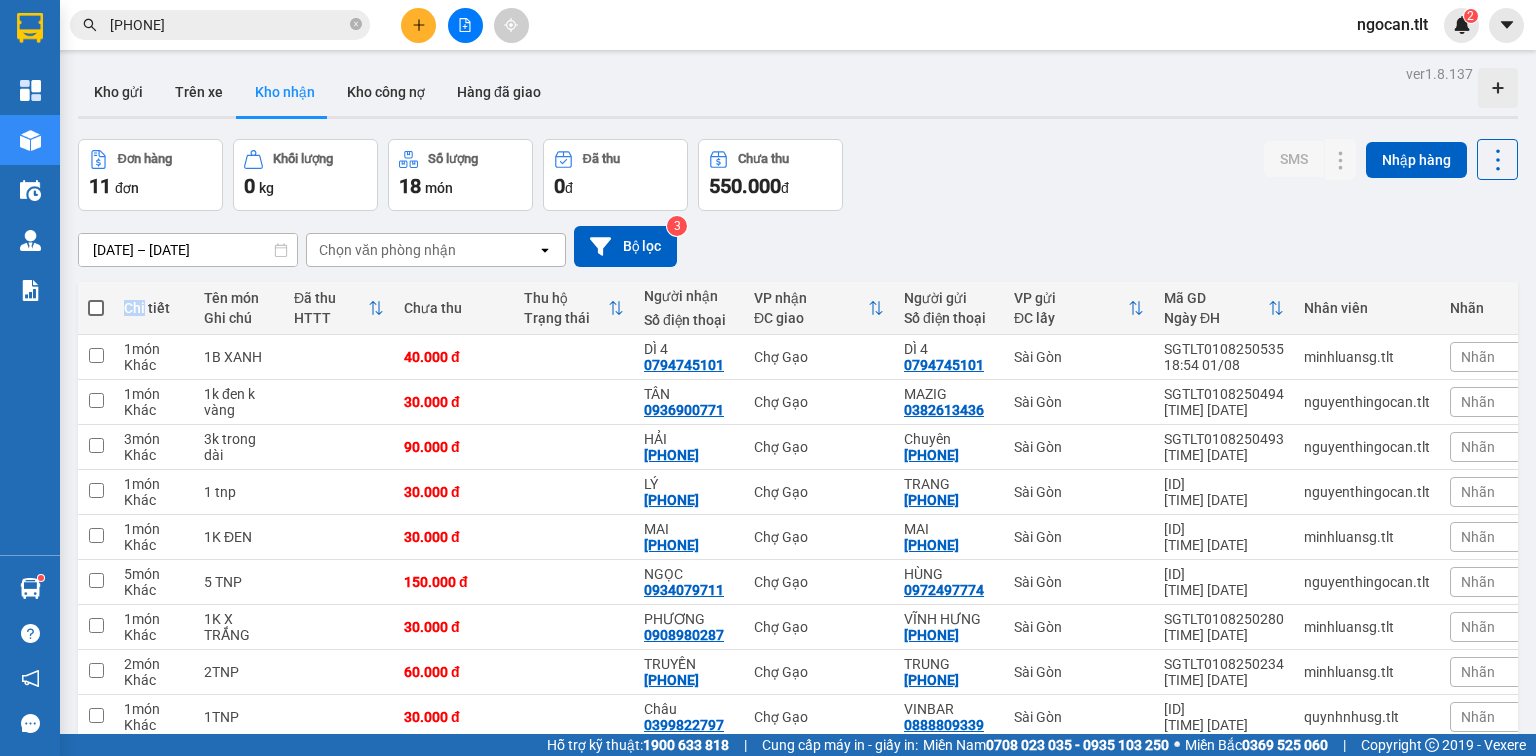 click at bounding box center [96, 298] 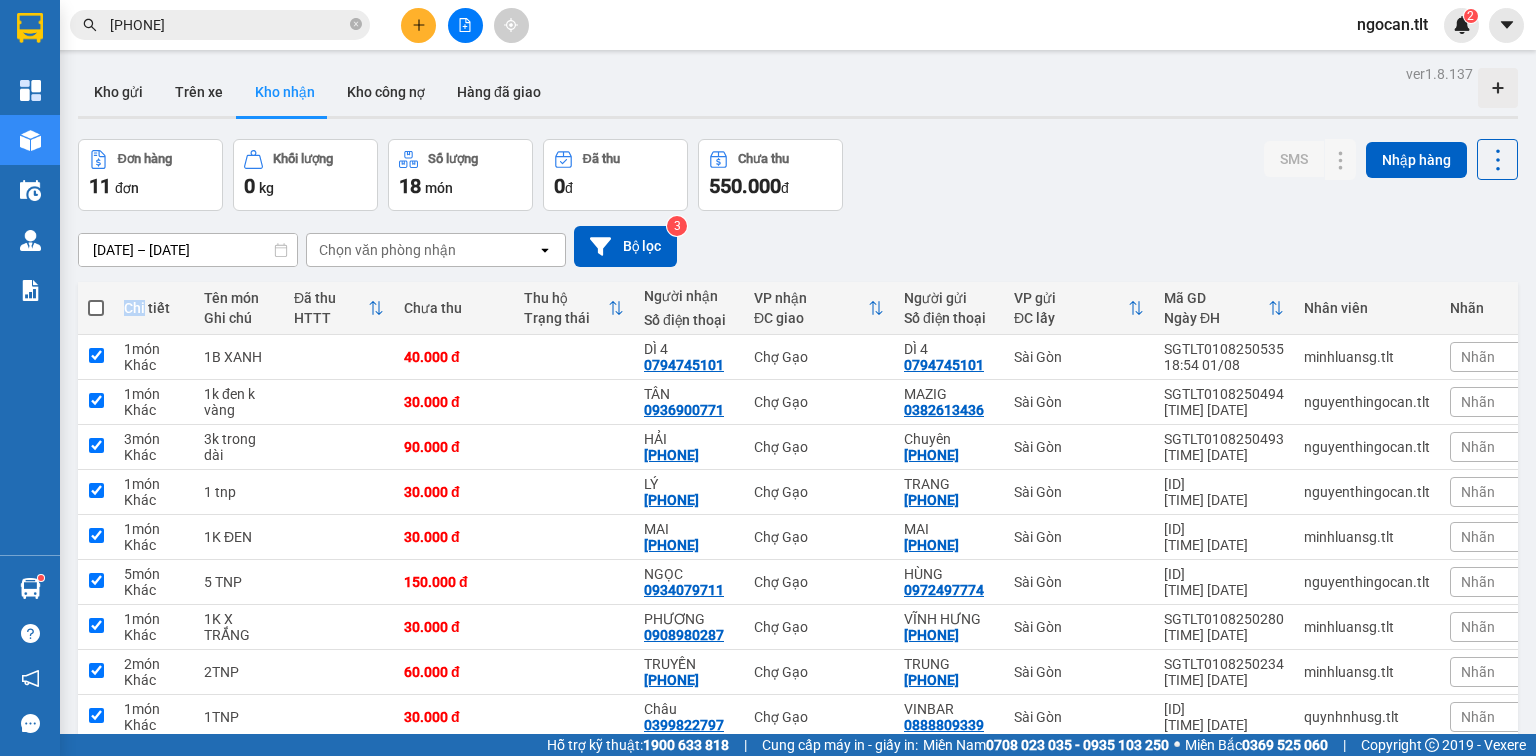 checkbox on "true" 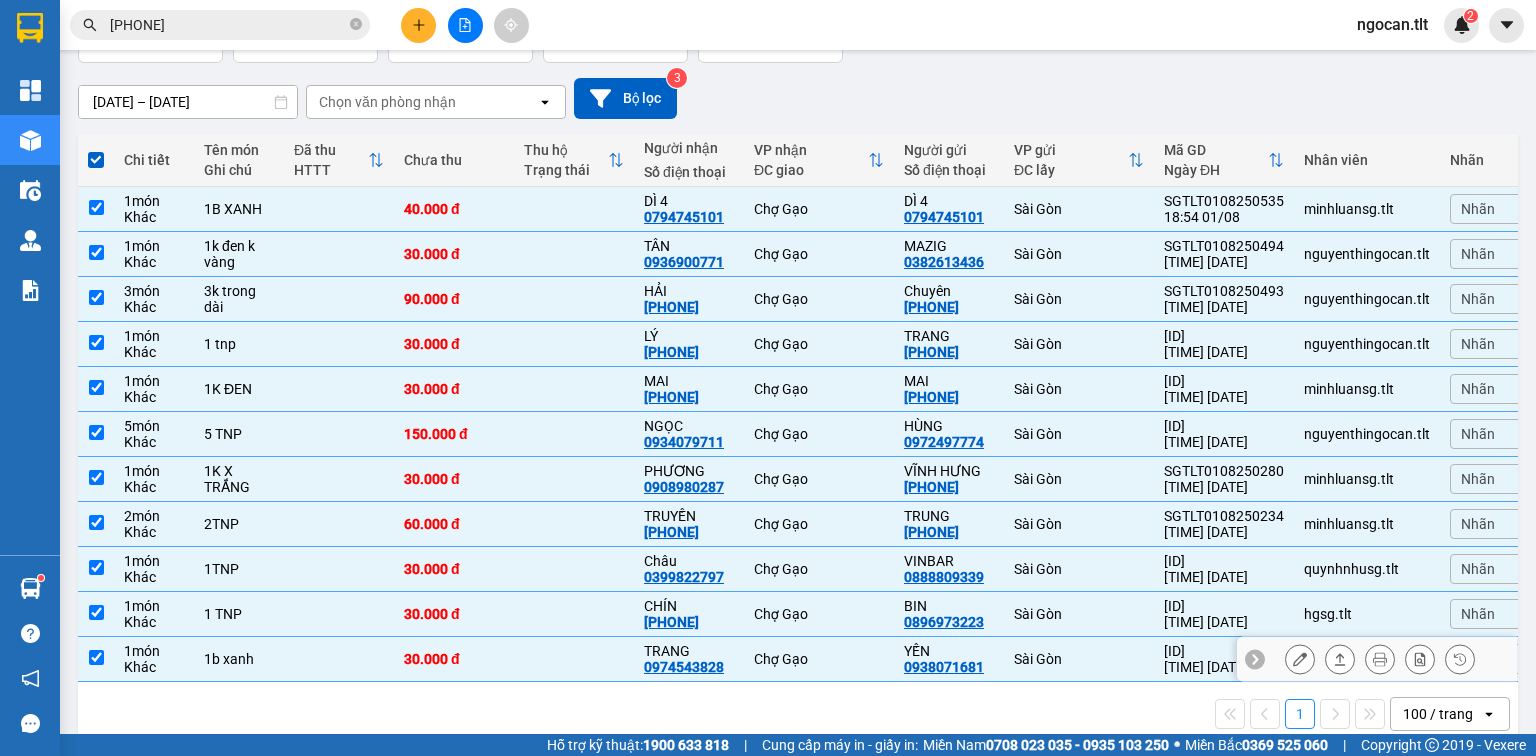 scroll, scrollTop: 182, scrollLeft: 0, axis: vertical 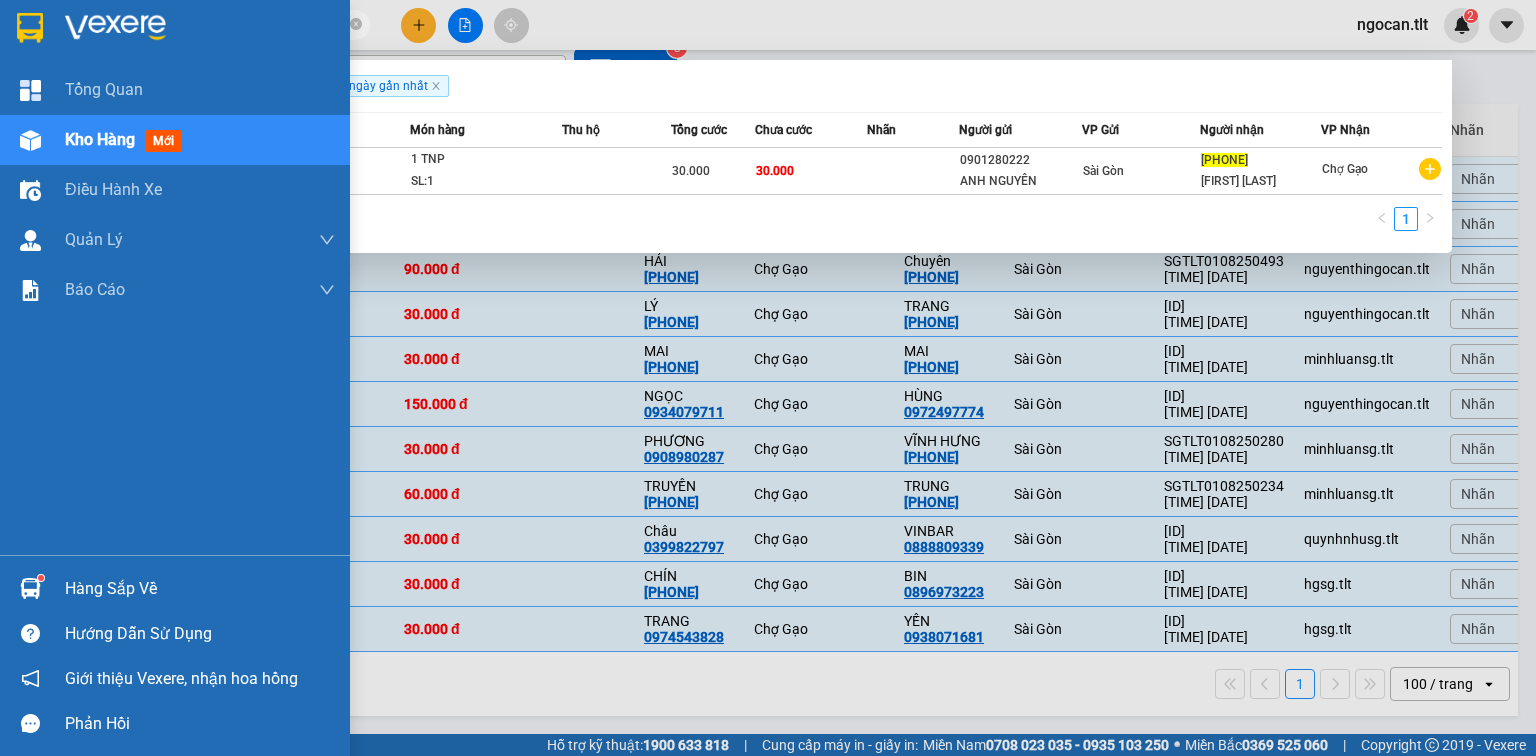 drag, startPoint x: 200, startPoint y: 22, endPoint x: 0, endPoint y: 9, distance: 200.42206 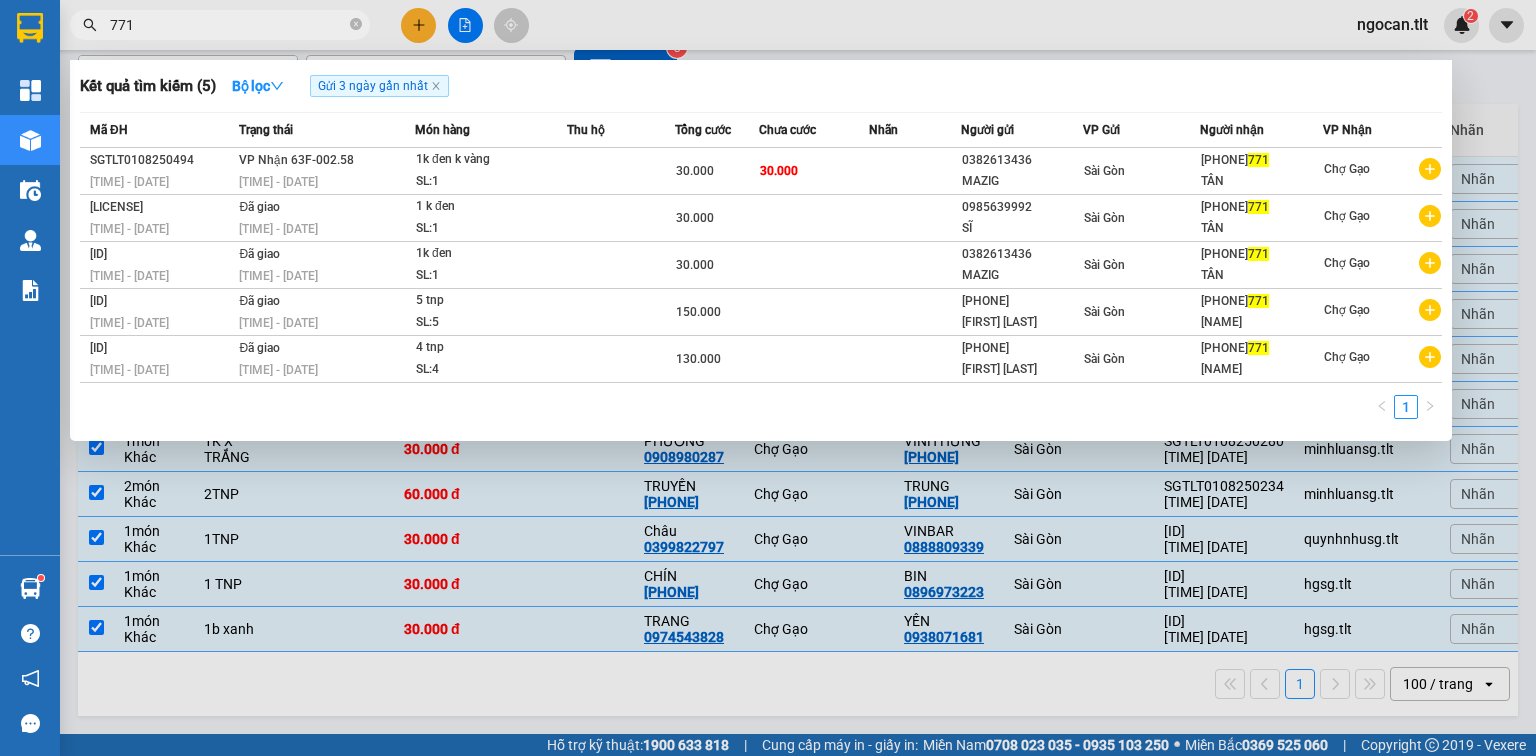 drag, startPoint x: 183, startPoint y: 17, endPoint x: 44, endPoint y: 10, distance: 139.17615 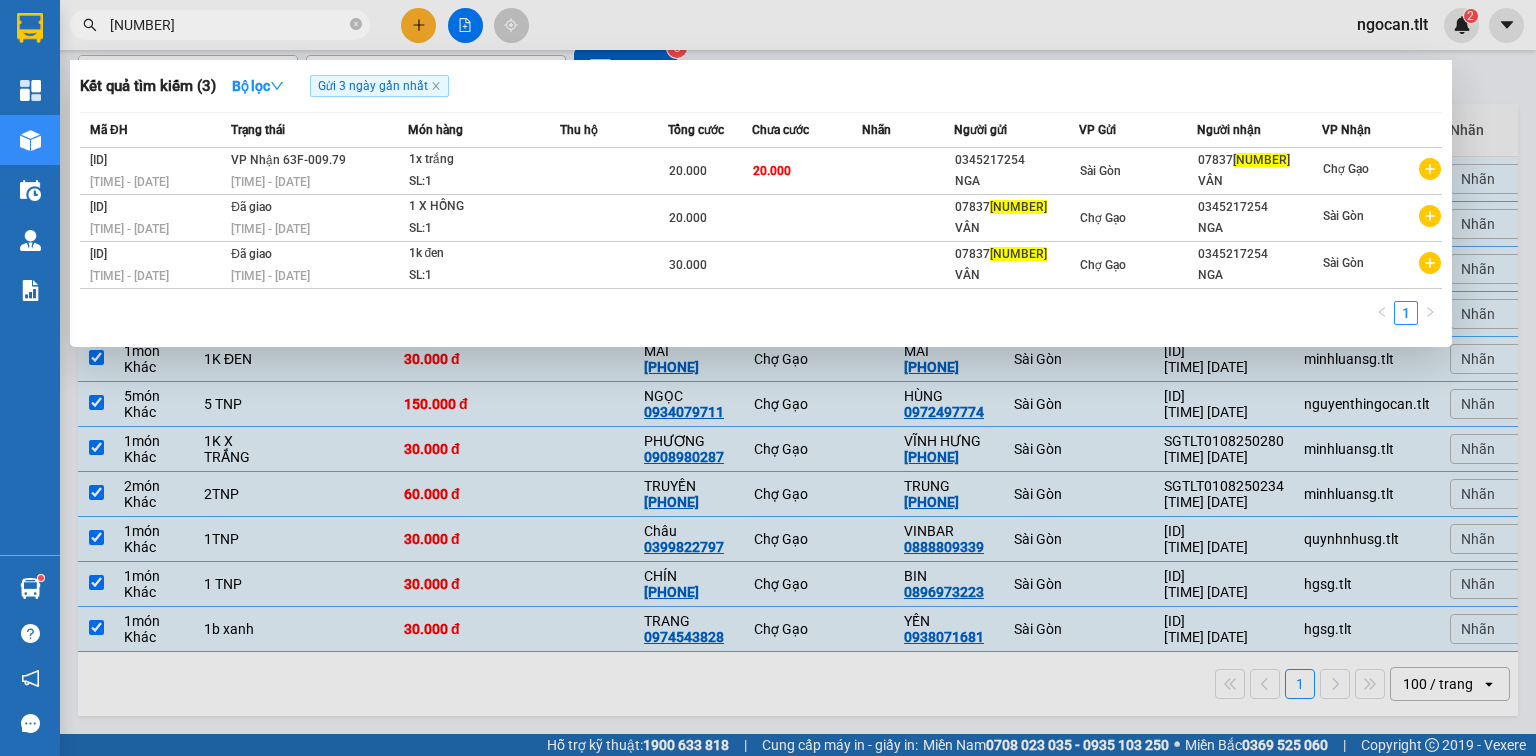 type on "[NUMBER]" 